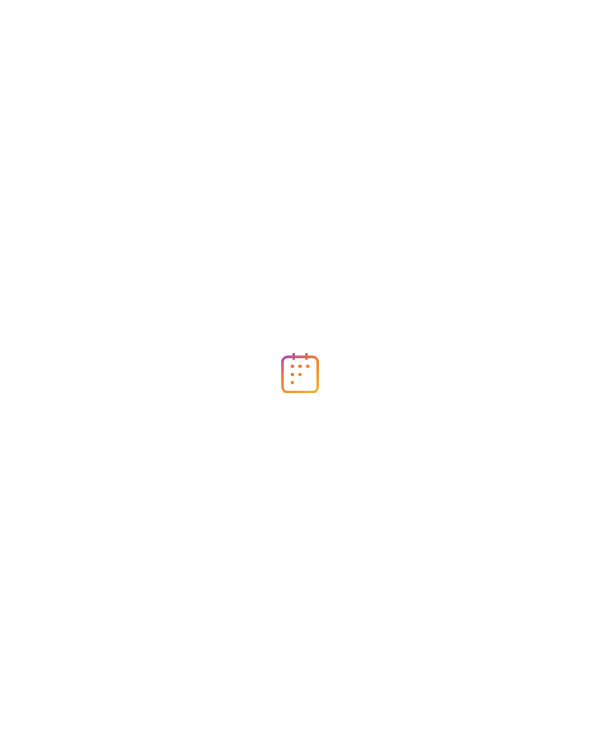 scroll, scrollTop: 0, scrollLeft: 0, axis: both 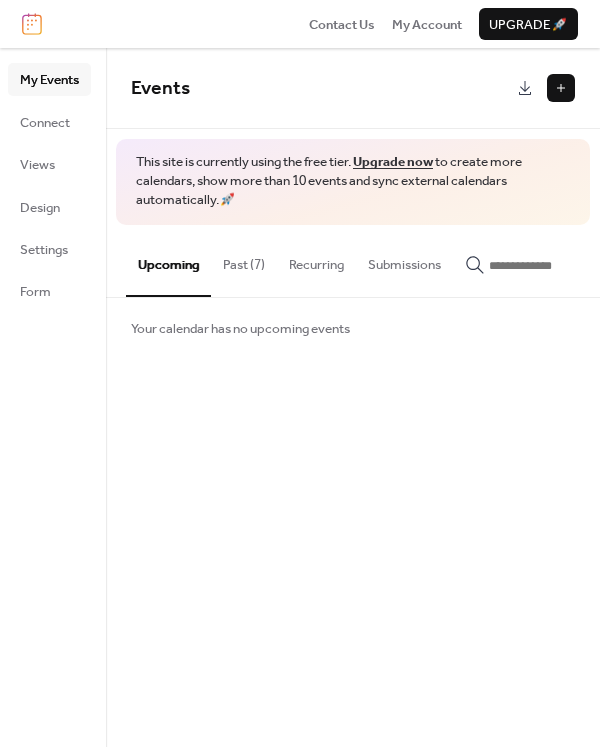click on "Upcoming" at bounding box center [168, 261] 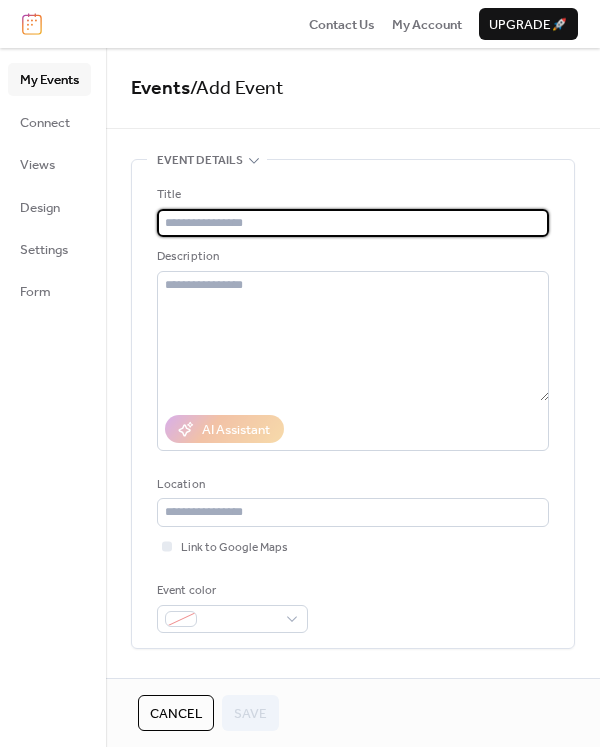 paste on "**********" 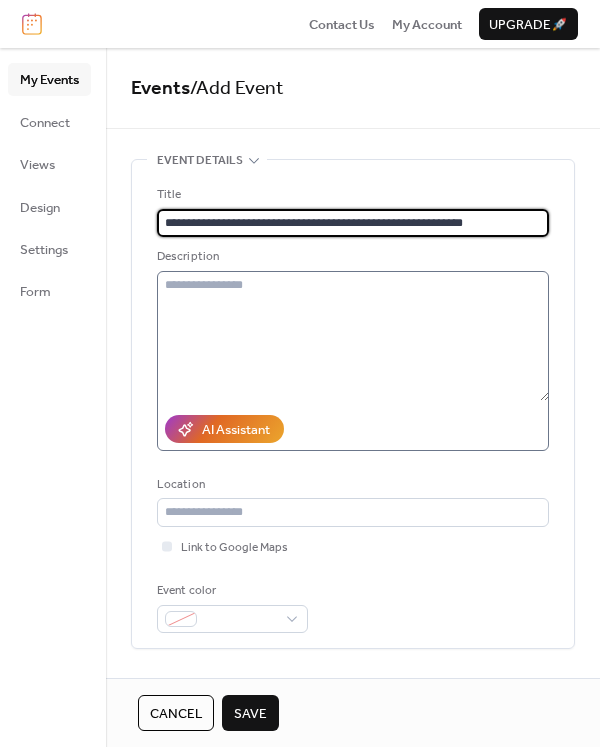 type on "**********" 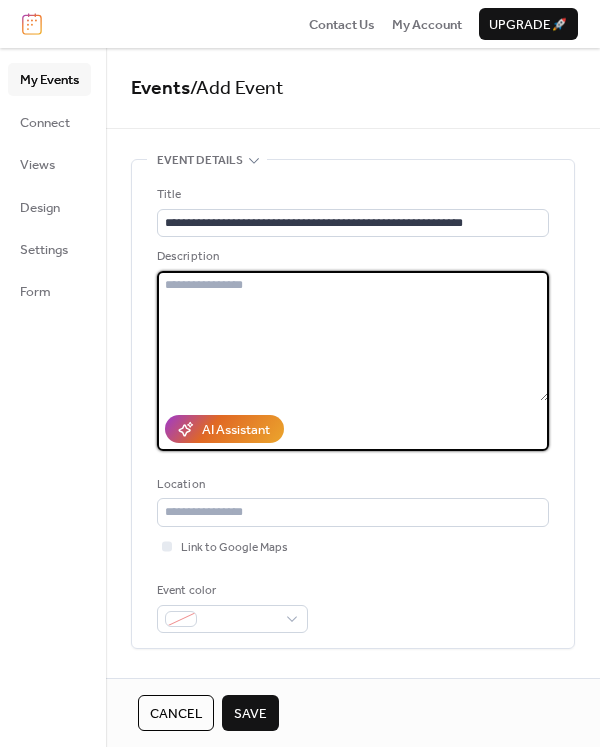 click at bounding box center [353, 336] 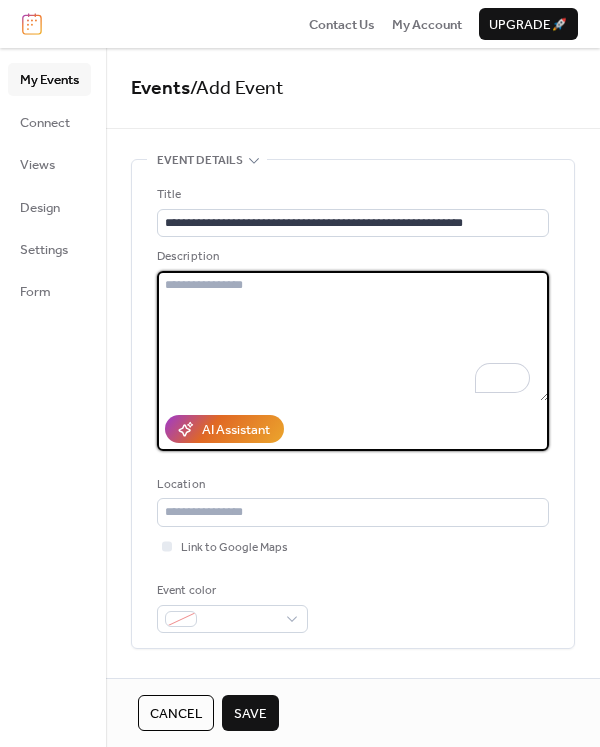 paste on "**********" 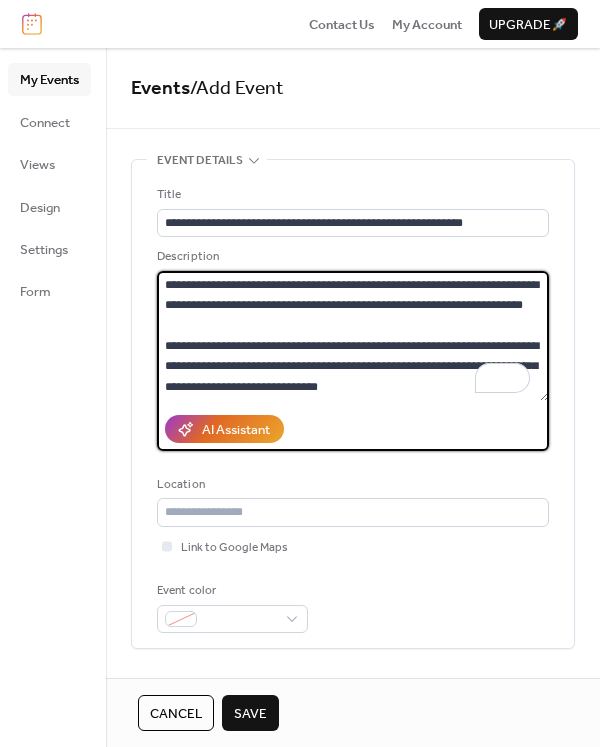 scroll, scrollTop: 160, scrollLeft: 0, axis: vertical 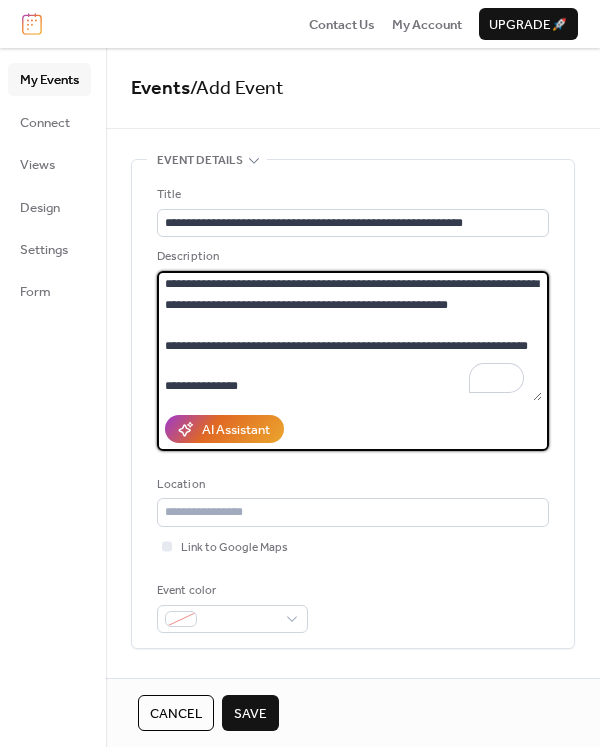 type on "**********" 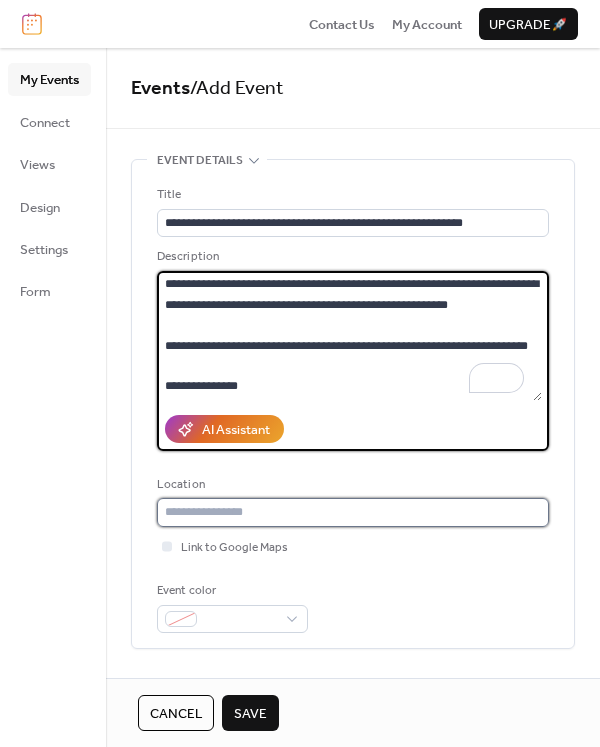 click at bounding box center [353, 512] 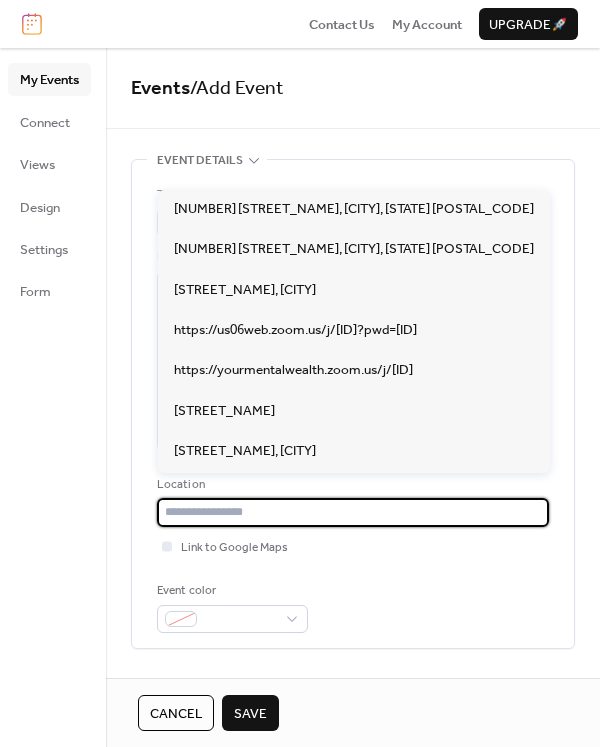 paste on "**********" 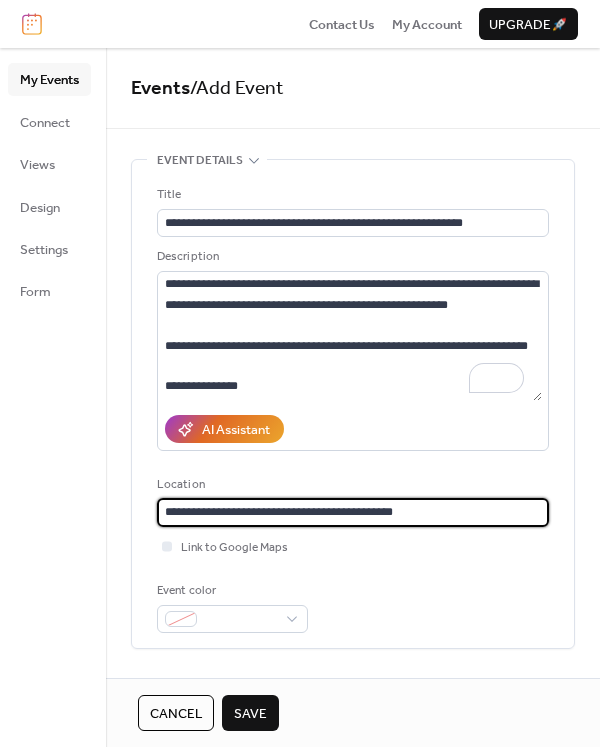 type on "**********" 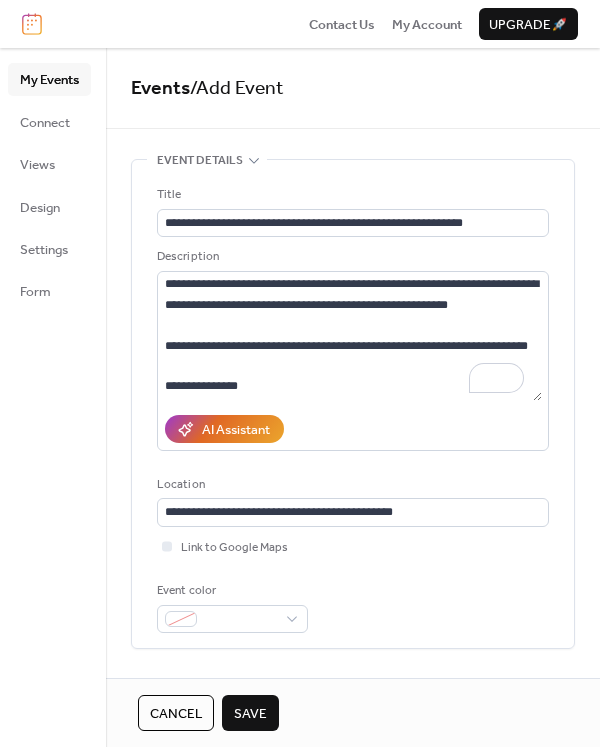 click on "**********" at bounding box center [353, 409] 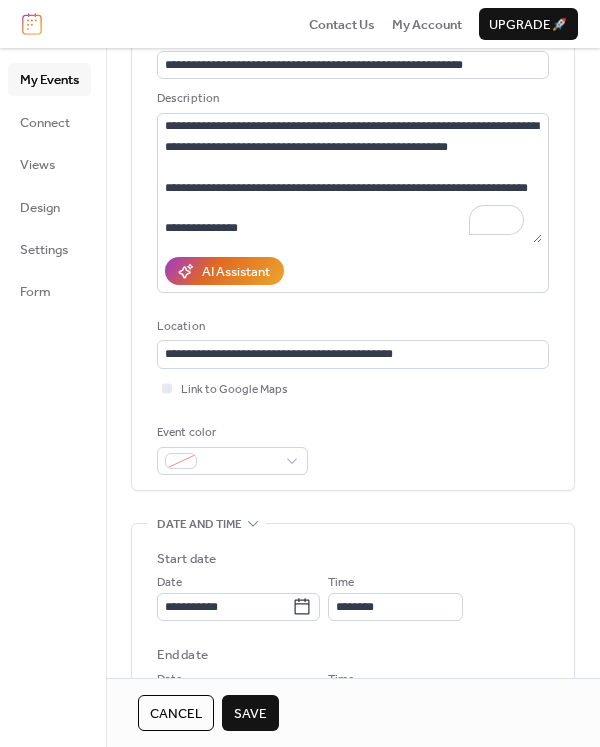 scroll, scrollTop: 160, scrollLeft: 0, axis: vertical 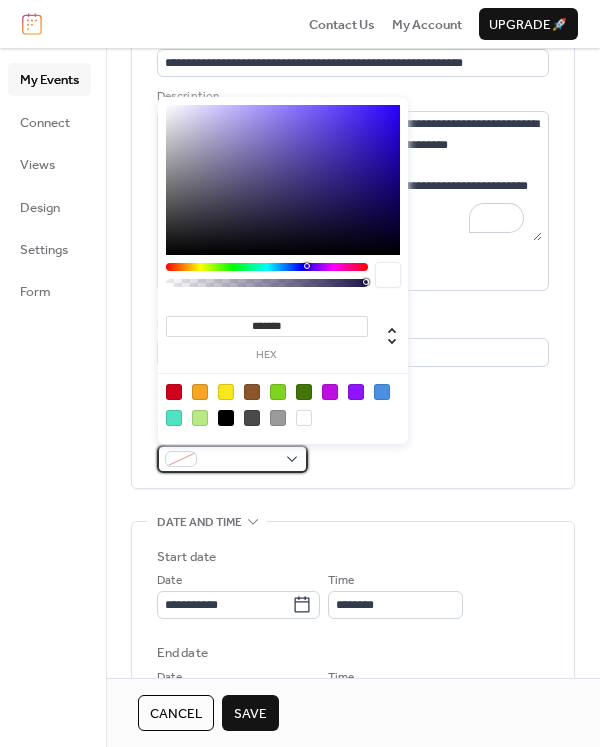 click at bounding box center [240, 460] 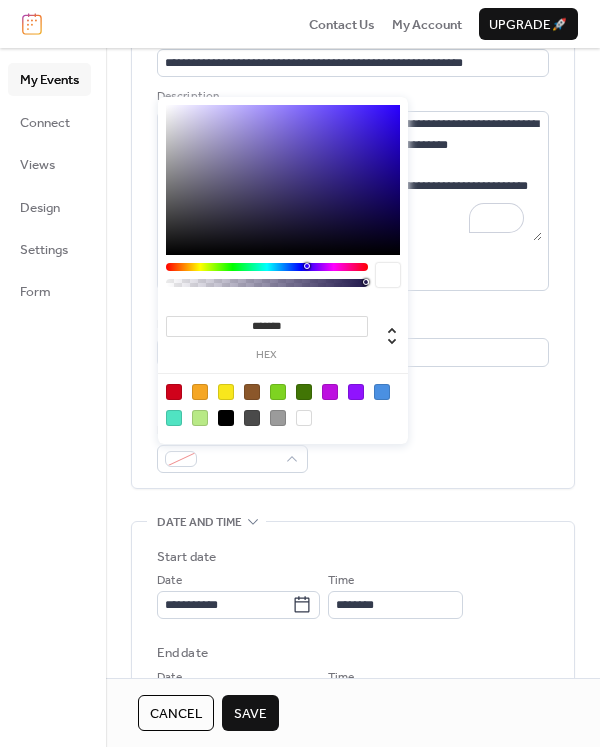 click at bounding box center (174, 392) 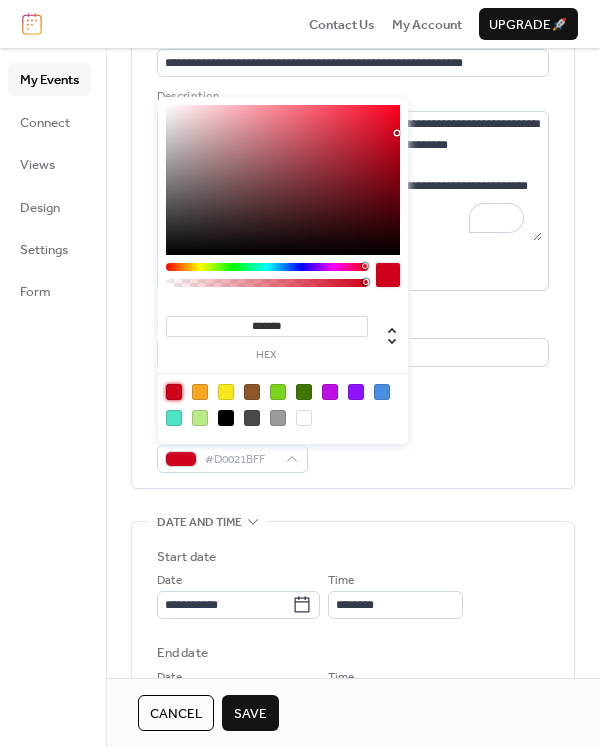 click at bounding box center [382, 392] 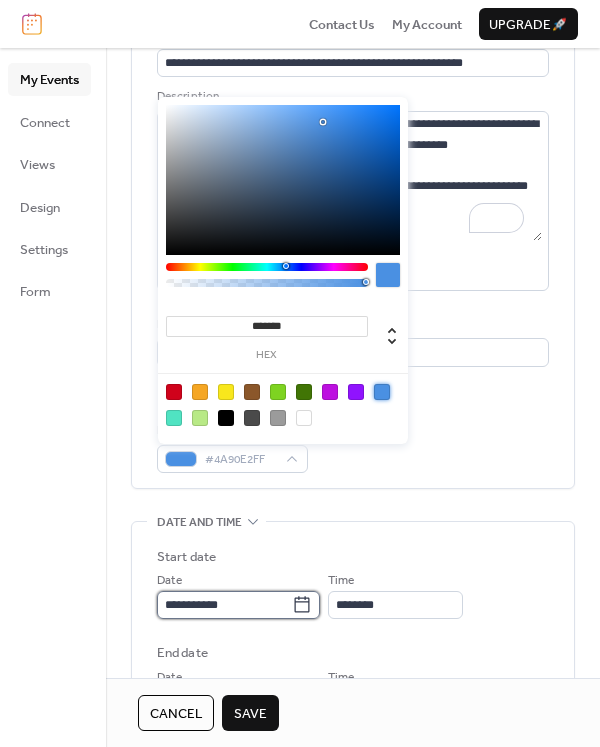 click on "**********" at bounding box center [224, 605] 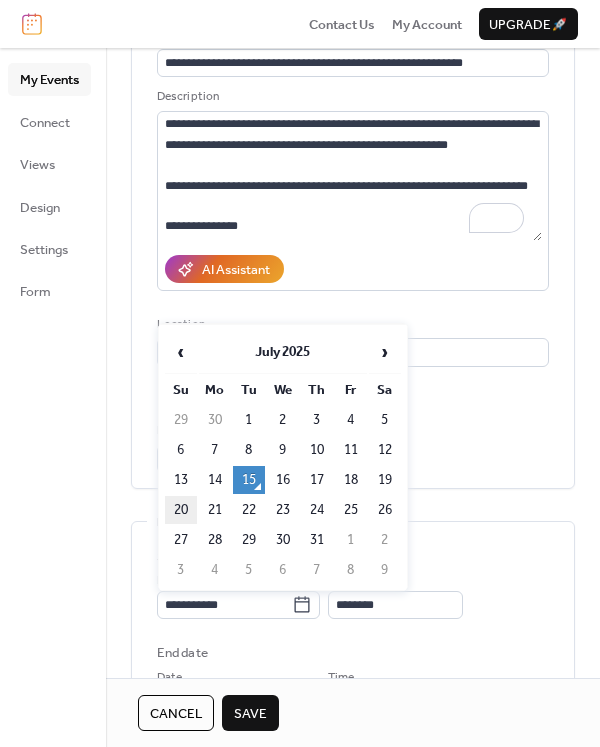 click on "20" at bounding box center (181, 510) 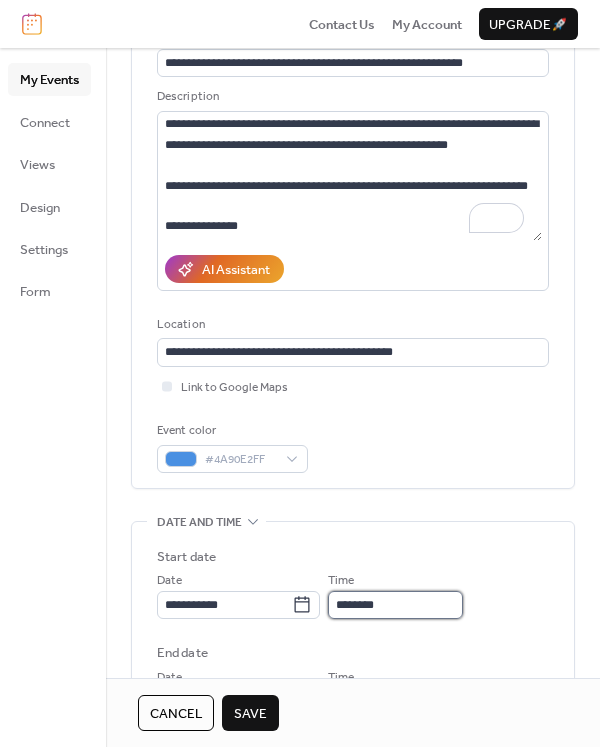 click on "********" at bounding box center [395, 605] 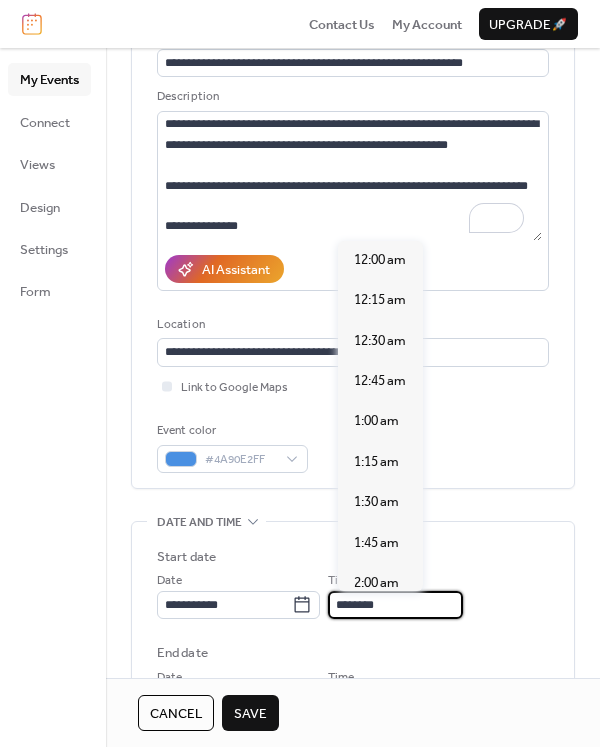 scroll, scrollTop: 1915, scrollLeft: 0, axis: vertical 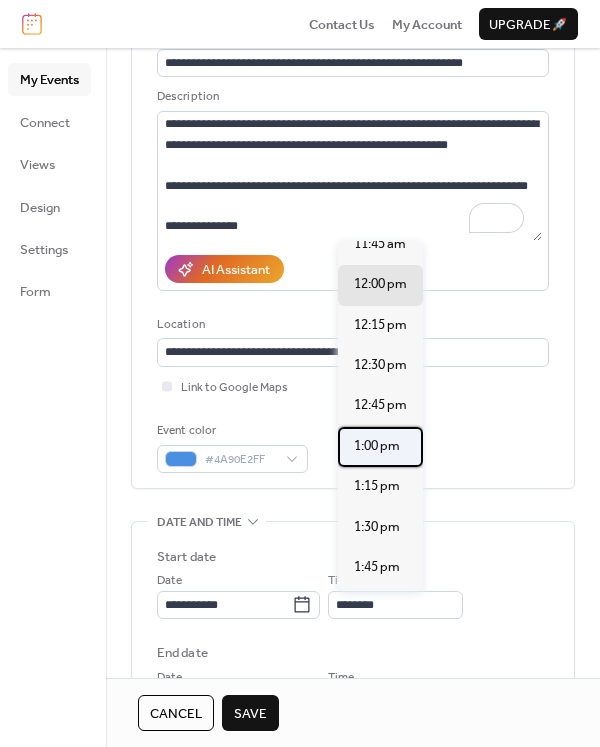 click on "1:00 pm" at bounding box center [377, 446] 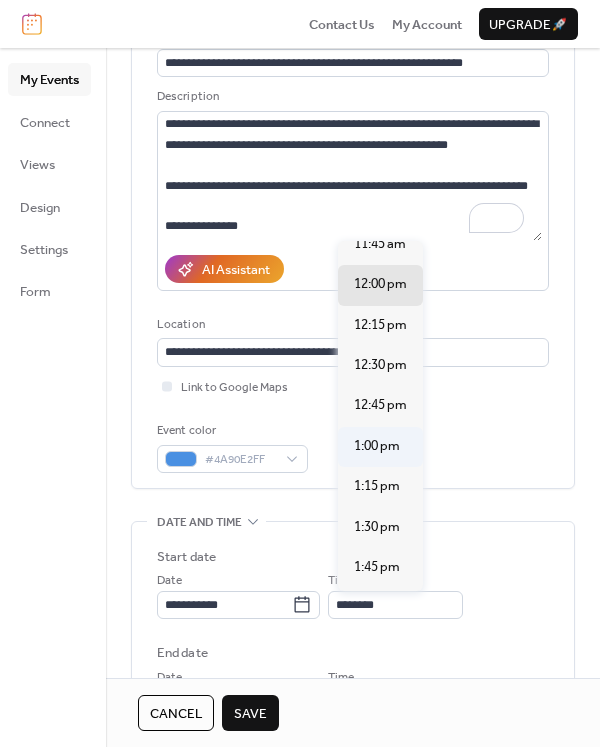 type on "*******" 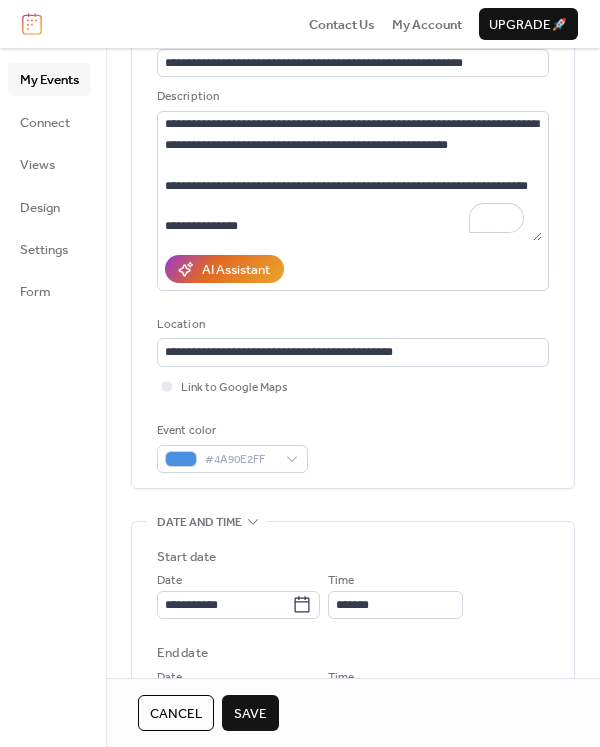 click on "Start date" at bounding box center [353, 557] 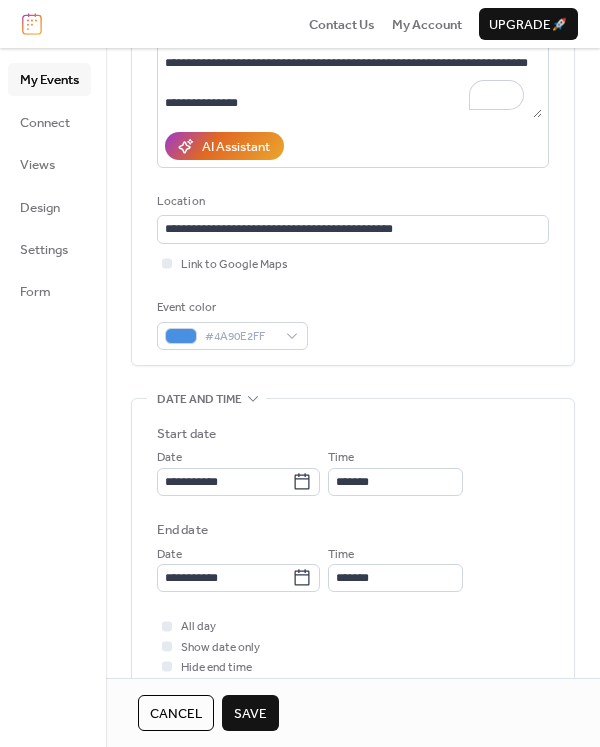 scroll, scrollTop: 298, scrollLeft: 0, axis: vertical 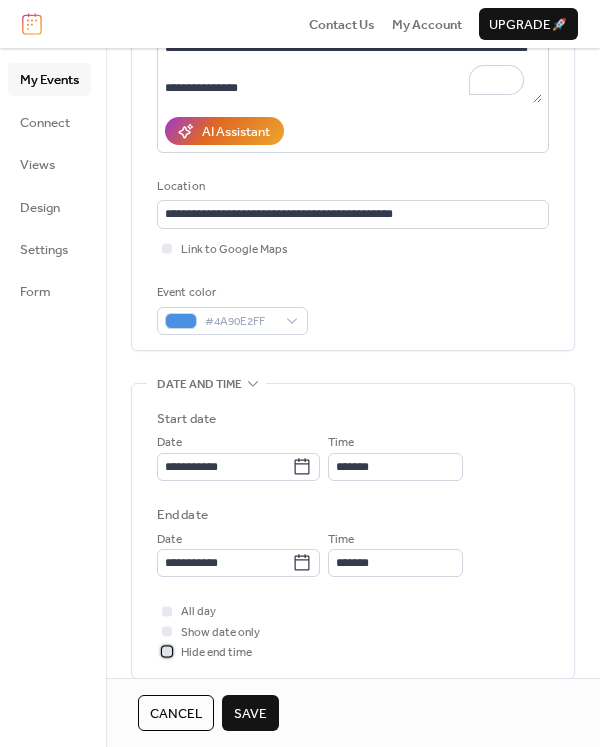 click on "Hide end time" at bounding box center [216, 653] 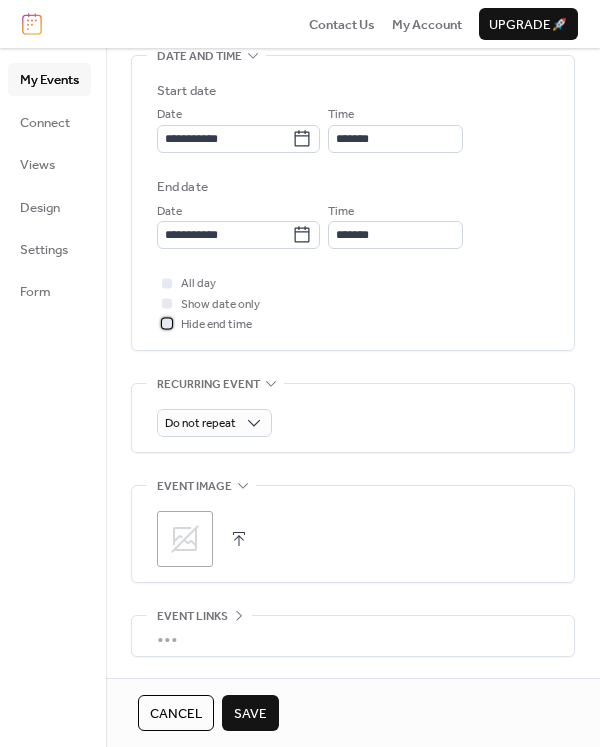 scroll, scrollTop: 773, scrollLeft: 0, axis: vertical 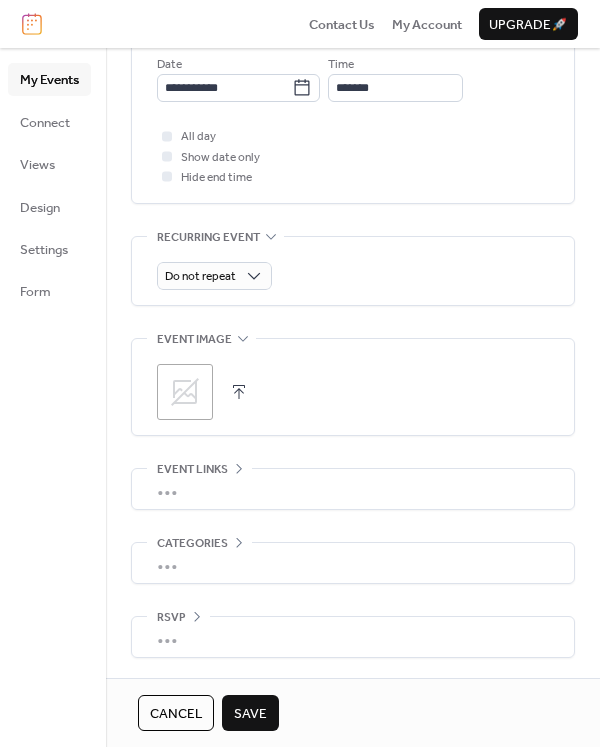 click 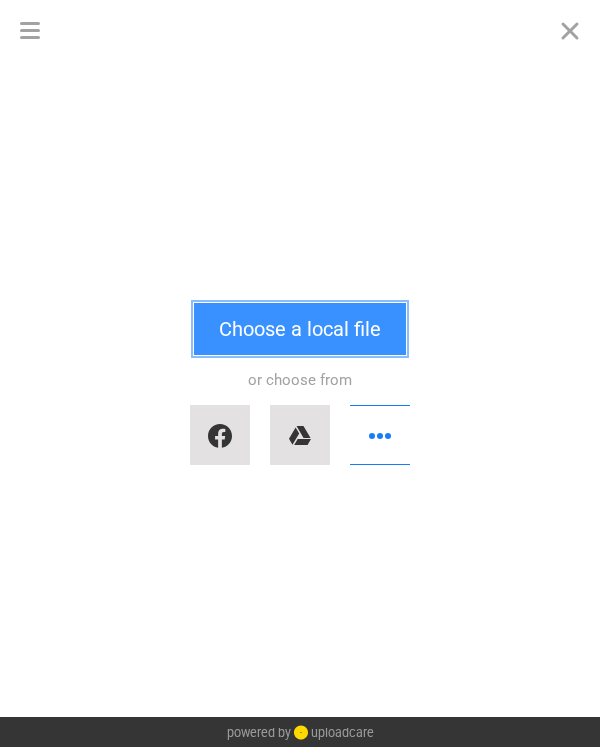 click on "Choose a local file" at bounding box center (300, 329) 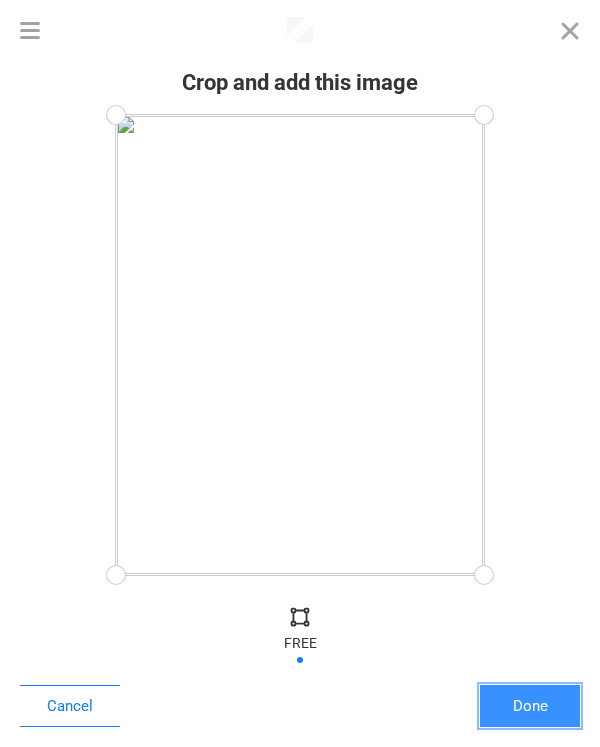 click on "Done" at bounding box center [530, 706] 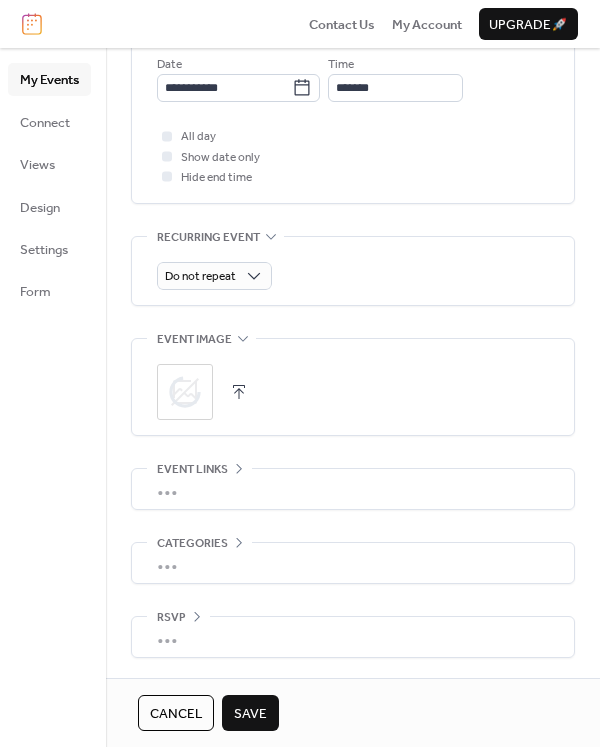 click on "Save" at bounding box center [250, 714] 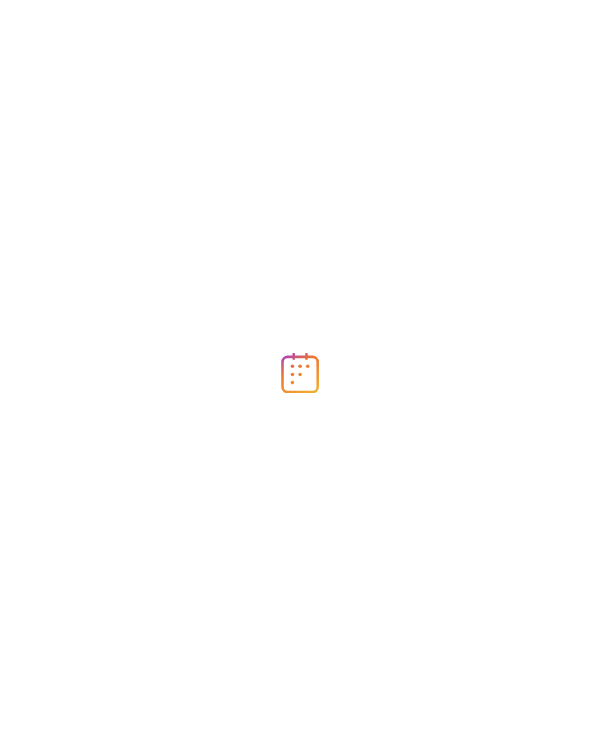 scroll, scrollTop: 0, scrollLeft: 0, axis: both 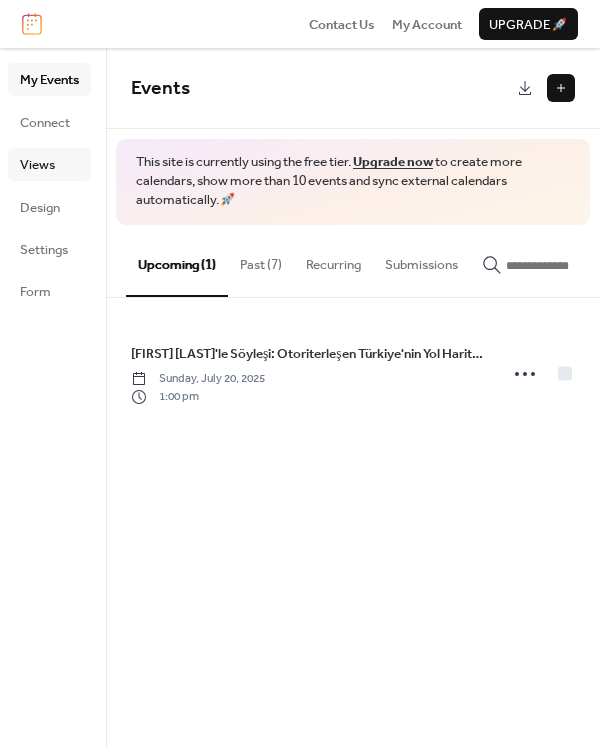 click on "Views" at bounding box center (37, 165) 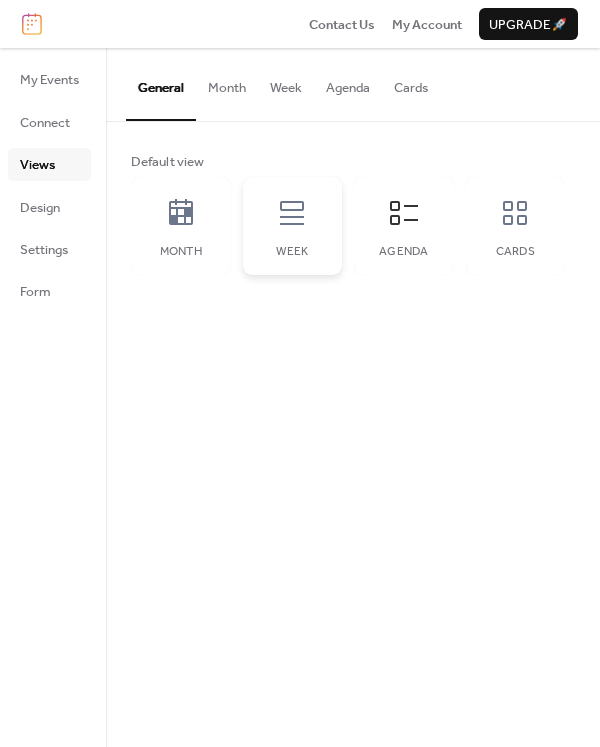 click on "Week" at bounding box center (293, 226) 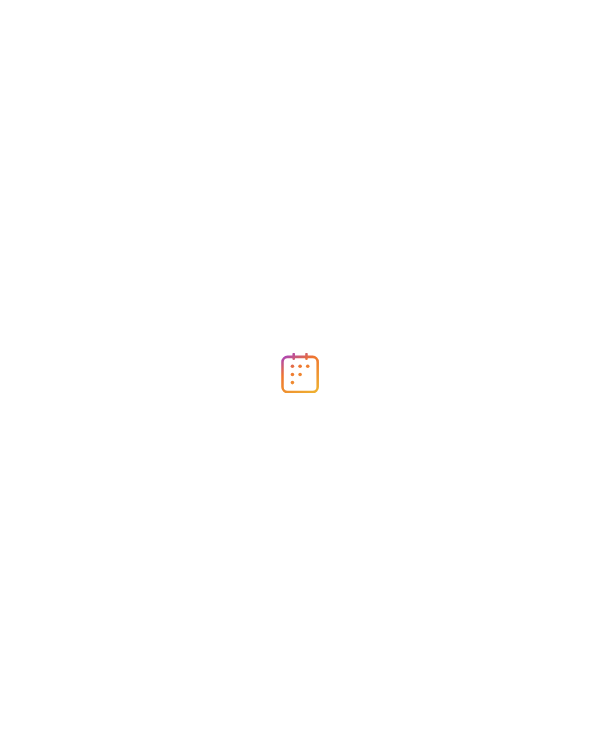 scroll, scrollTop: 0, scrollLeft: 0, axis: both 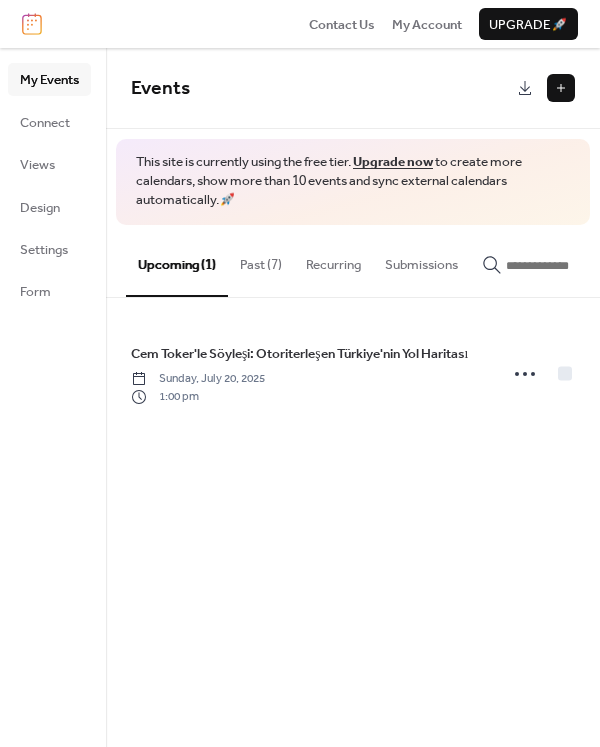 click on "My Events Connect Views Design Settings Form" at bounding box center (49, 185) 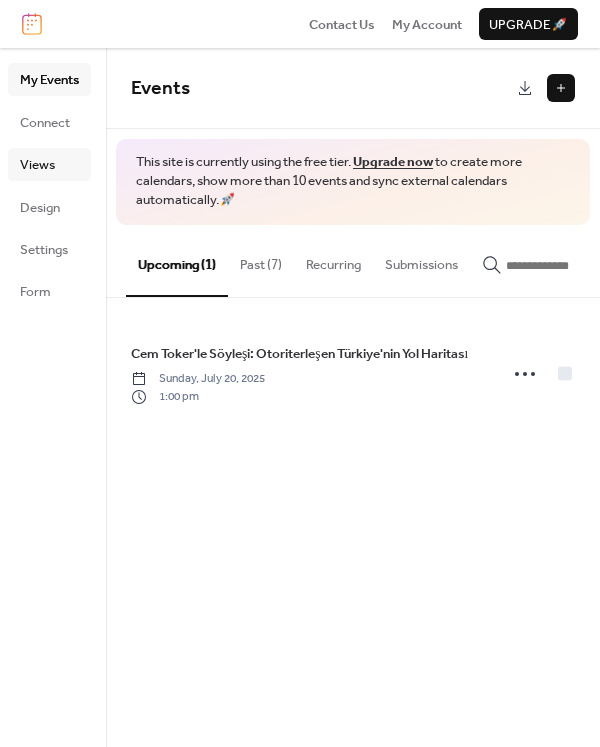 click on "Views" at bounding box center (37, 165) 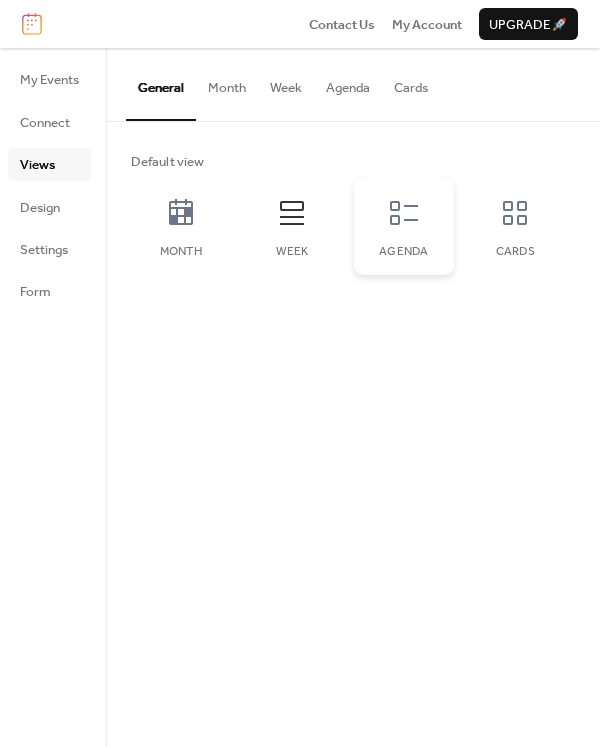 click 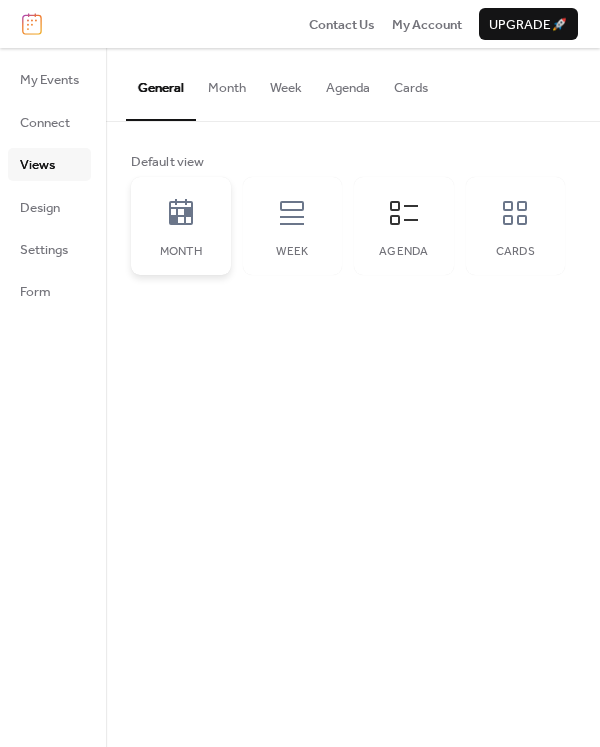 click on "Month" at bounding box center [181, 226] 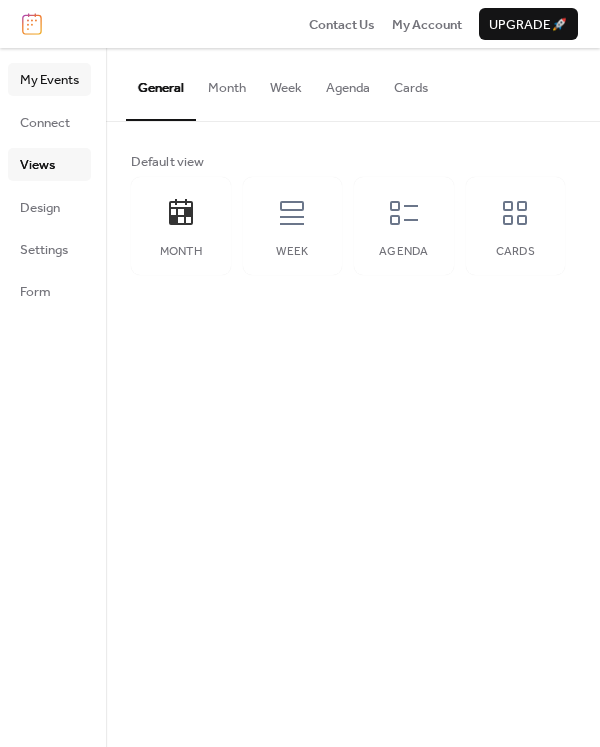 click on "My Events" at bounding box center (49, 80) 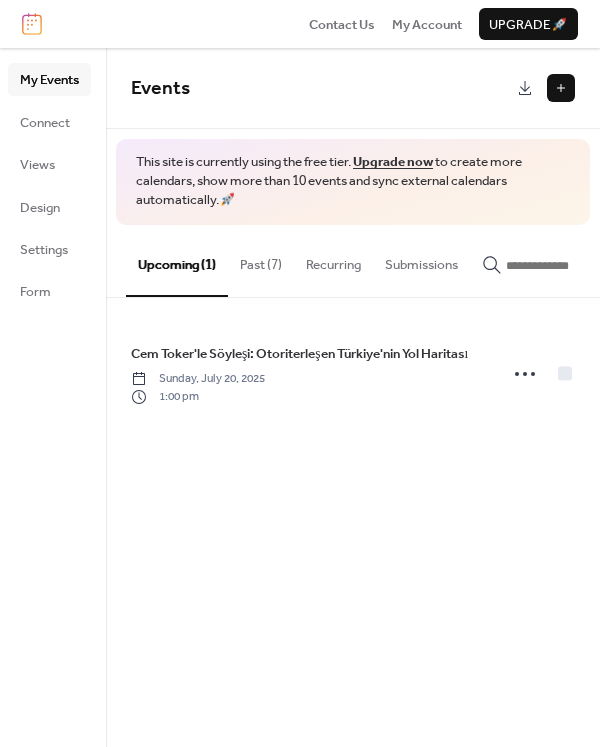 click at bounding box center [561, 88] 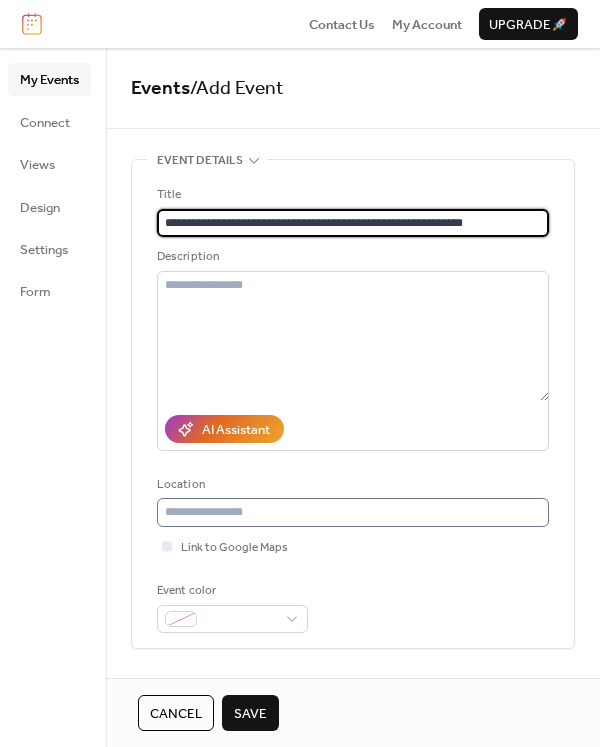 type on "**********" 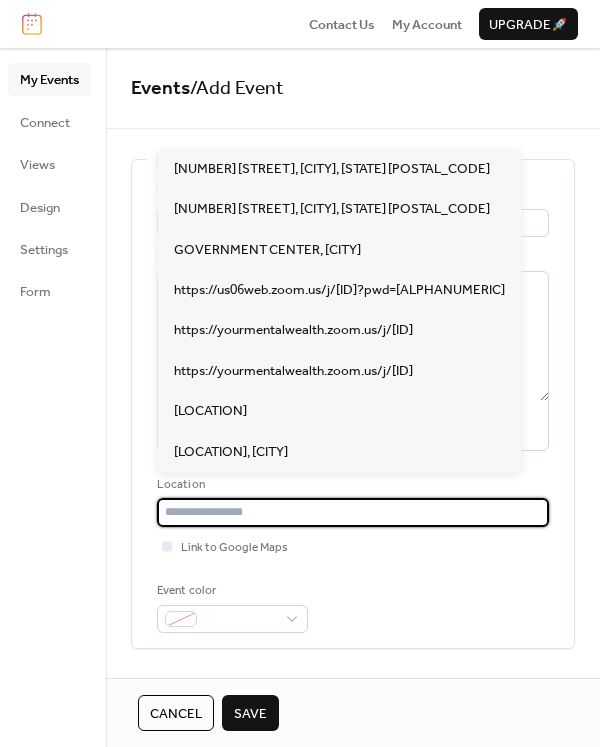 click at bounding box center (353, 512) 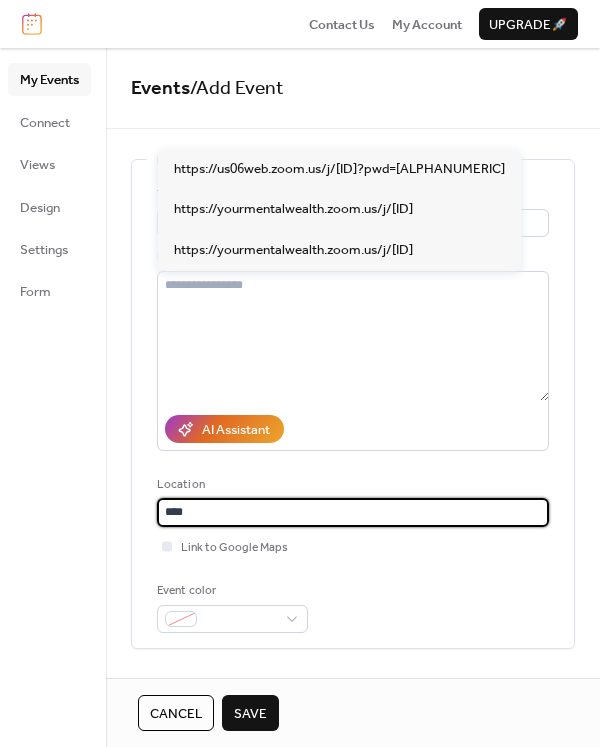 type on "****" 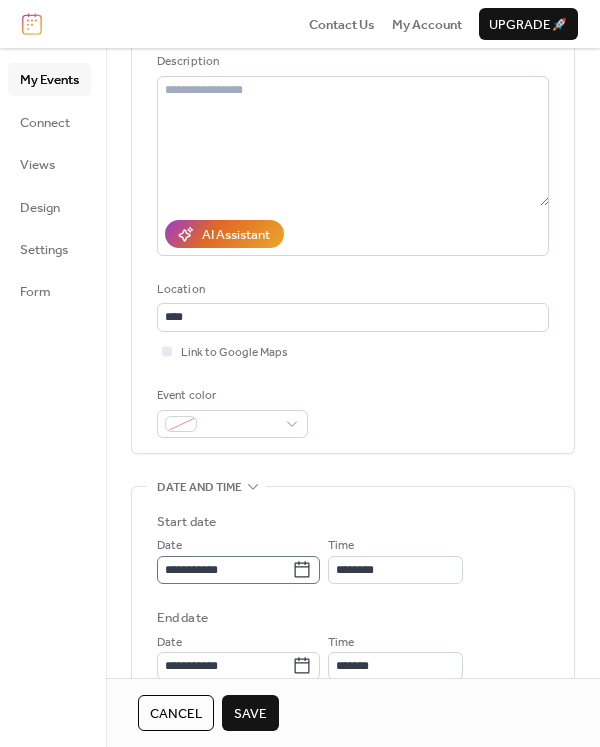 scroll, scrollTop: 209, scrollLeft: 0, axis: vertical 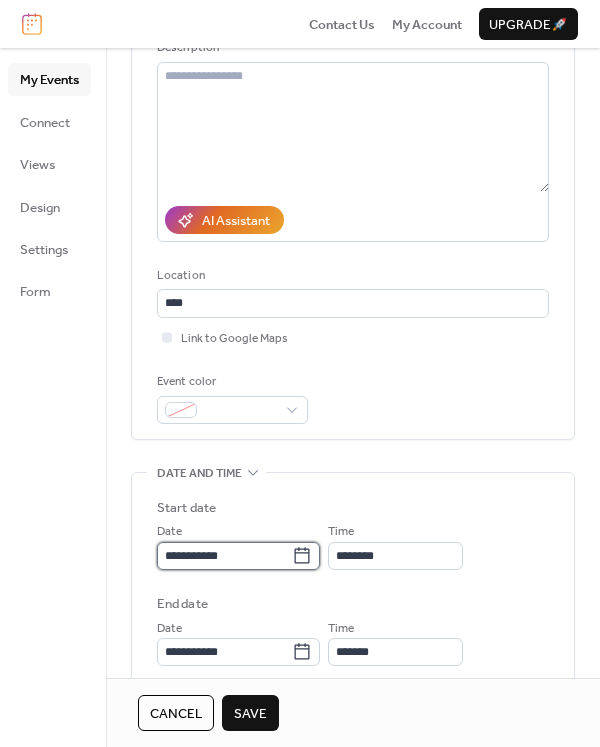 click on "**********" at bounding box center [224, 556] 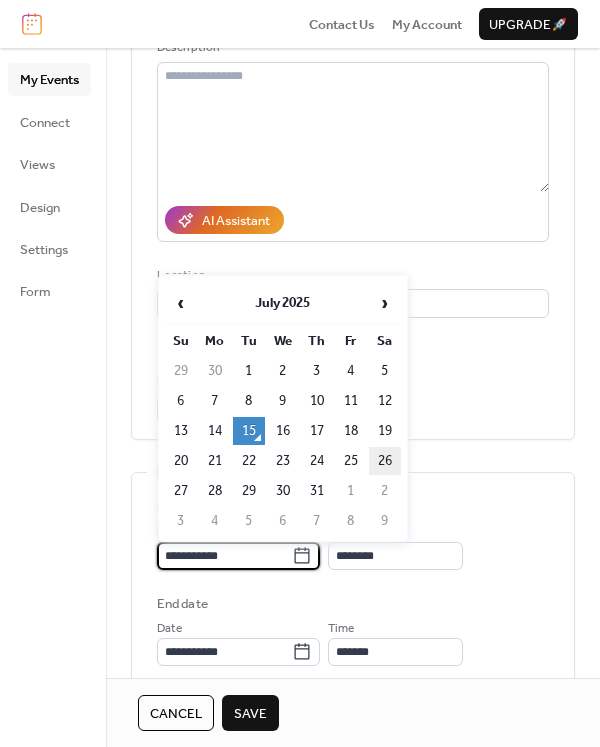 click on "26" at bounding box center (385, 461) 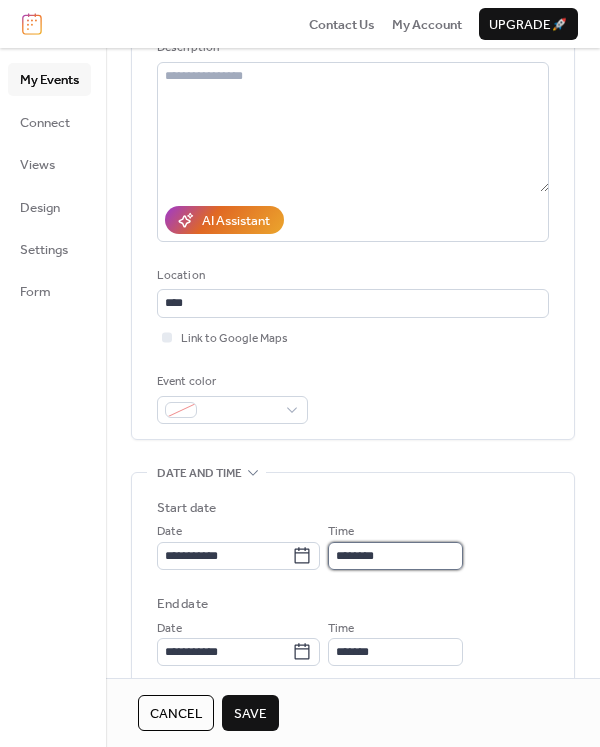click on "********" at bounding box center [395, 556] 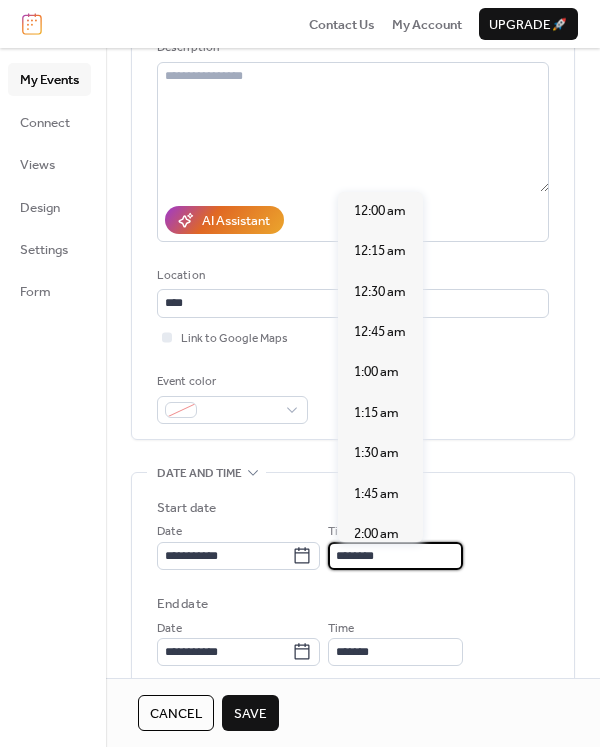 scroll, scrollTop: 1915, scrollLeft: 0, axis: vertical 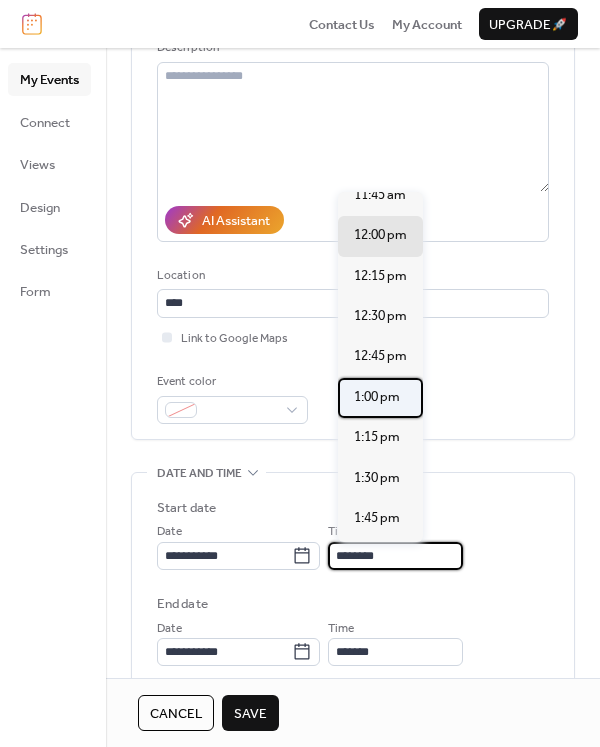 click on "1:00 pm" at bounding box center [377, 397] 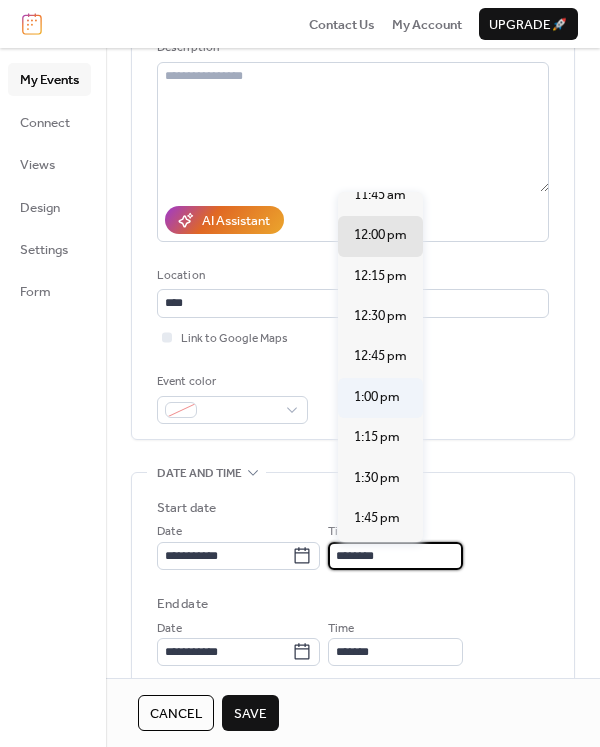 type on "*******" 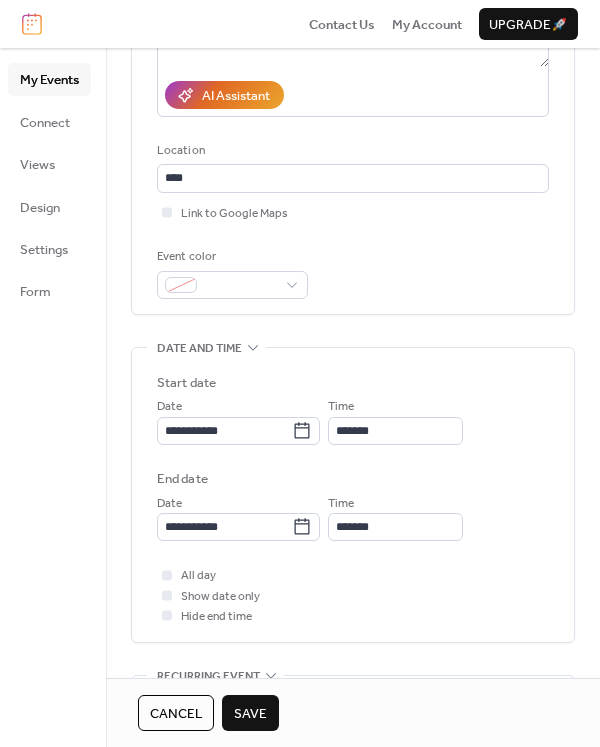 scroll, scrollTop: 334, scrollLeft: 0, axis: vertical 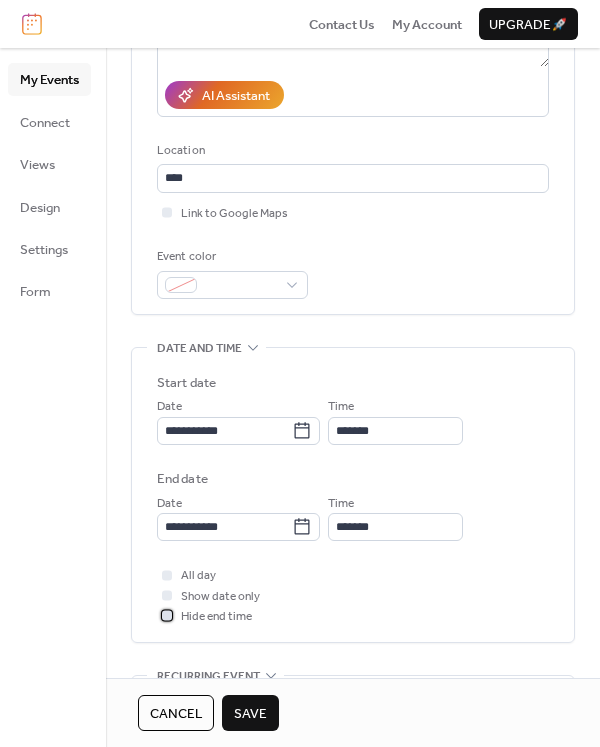 click on "Hide end time" at bounding box center [216, 617] 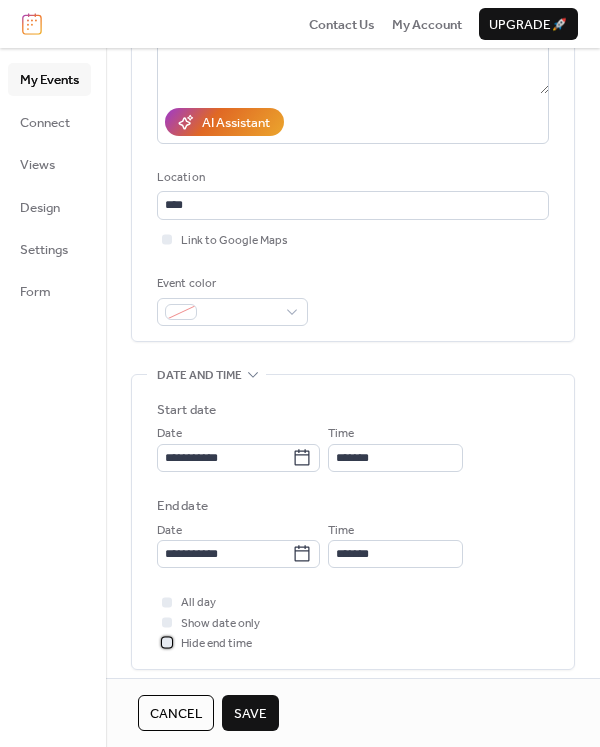 scroll, scrollTop: 173, scrollLeft: 0, axis: vertical 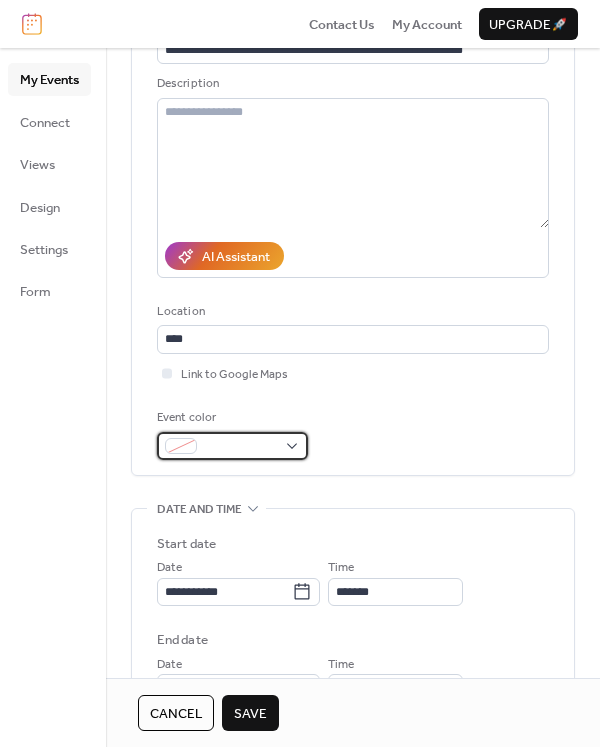 click at bounding box center (232, 446) 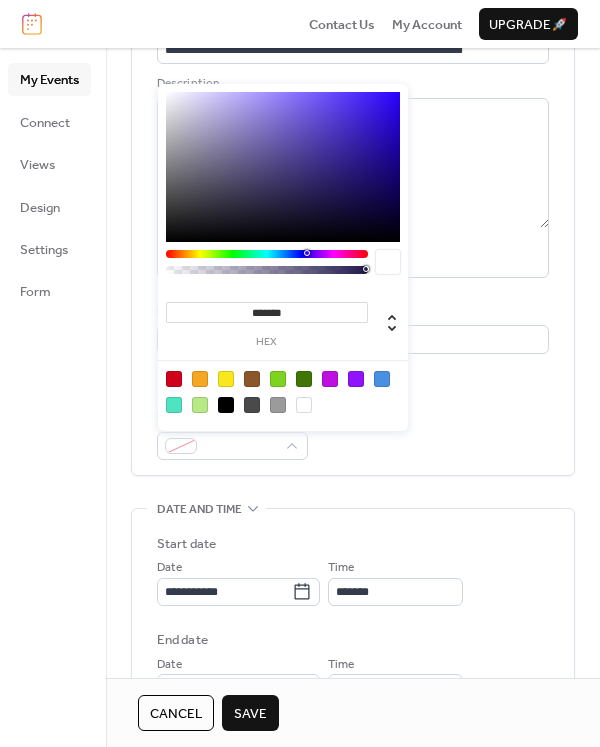 click at bounding box center (174, 379) 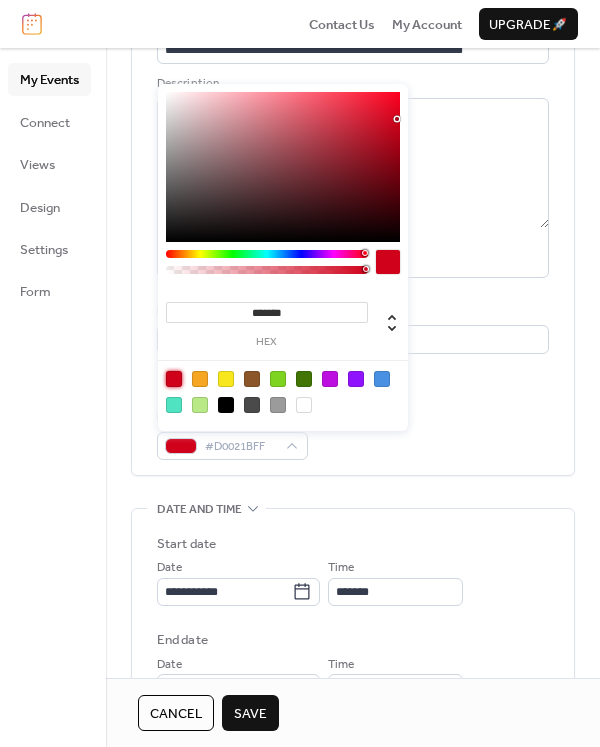 click on "Location" at bounding box center (351, 312) 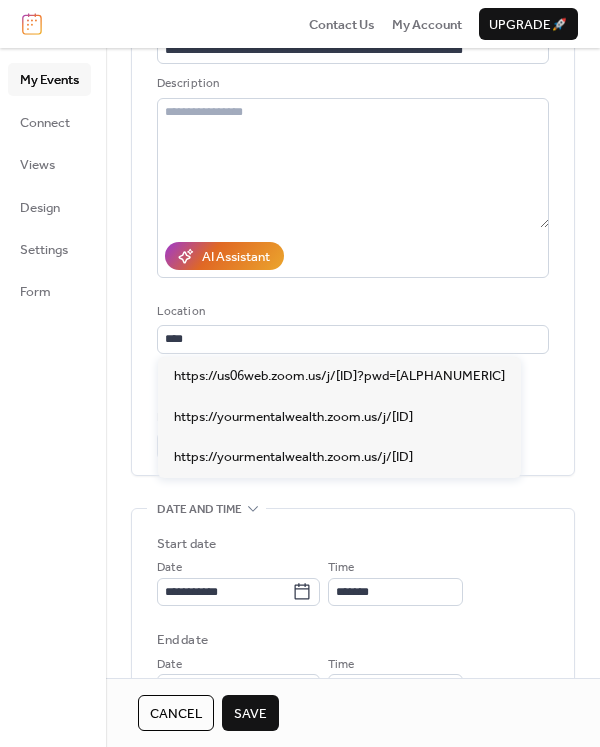 type 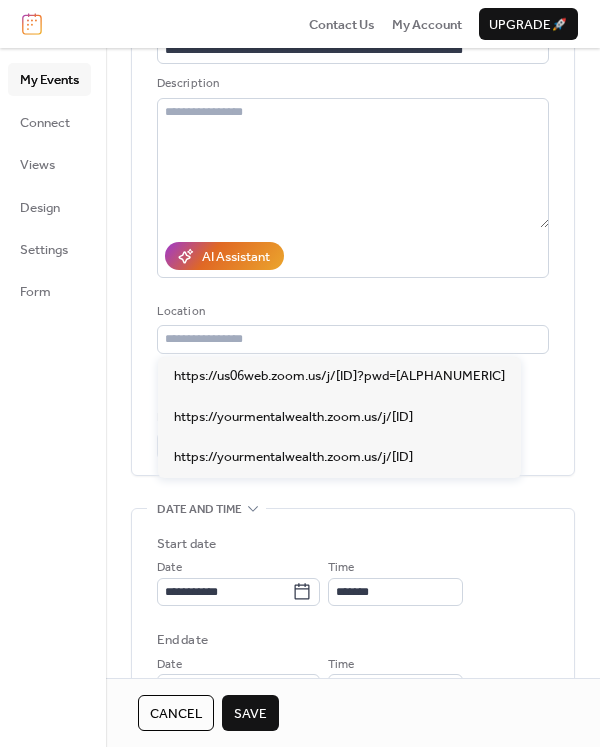 click on "**********" at bounding box center [353, 632] 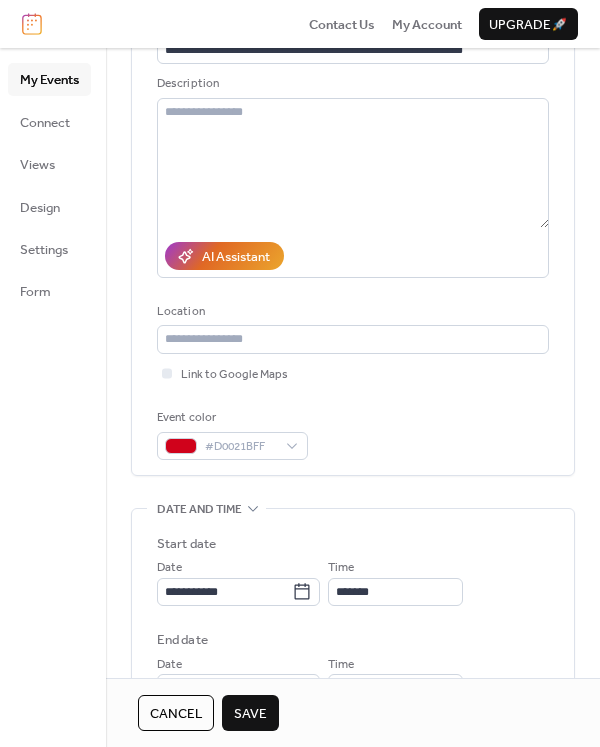 click on "Save" at bounding box center [250, 714] 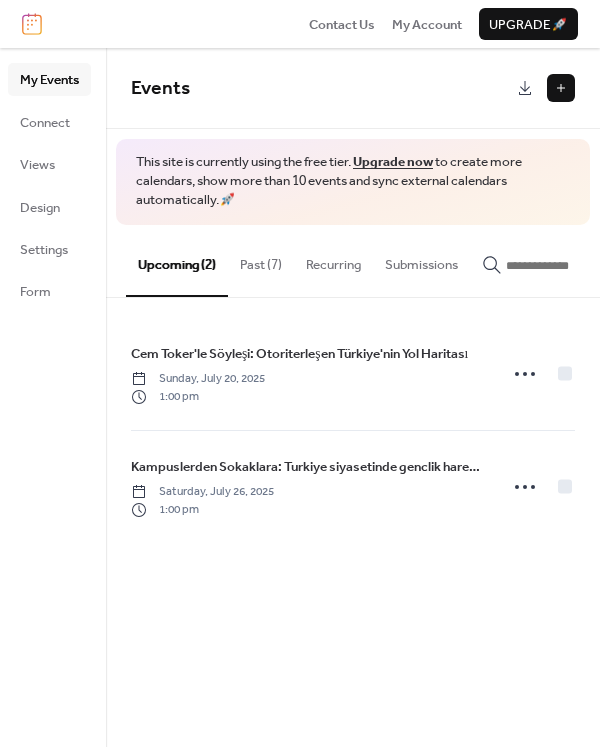click at bounding box center (561, 88) 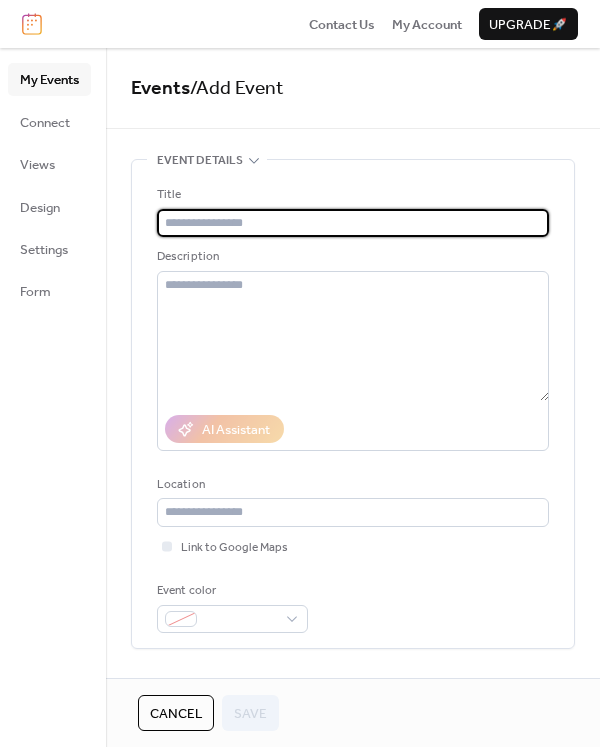 type on "*" 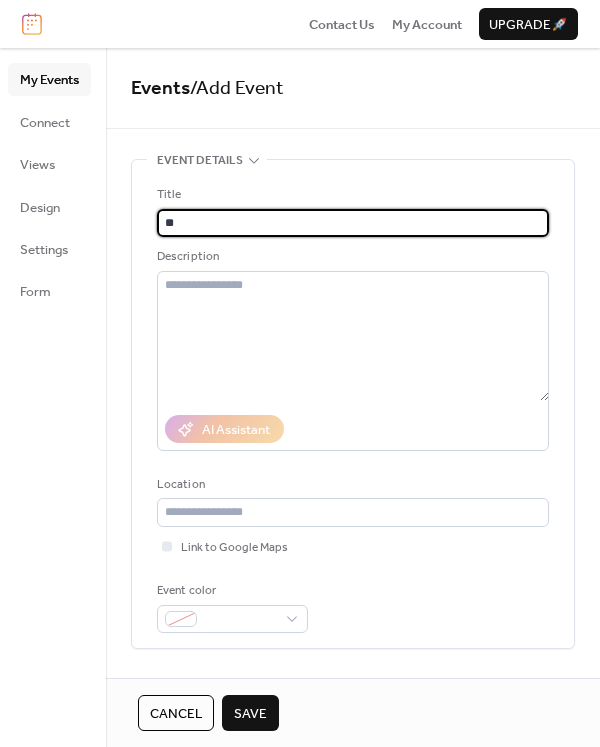 type on "*" 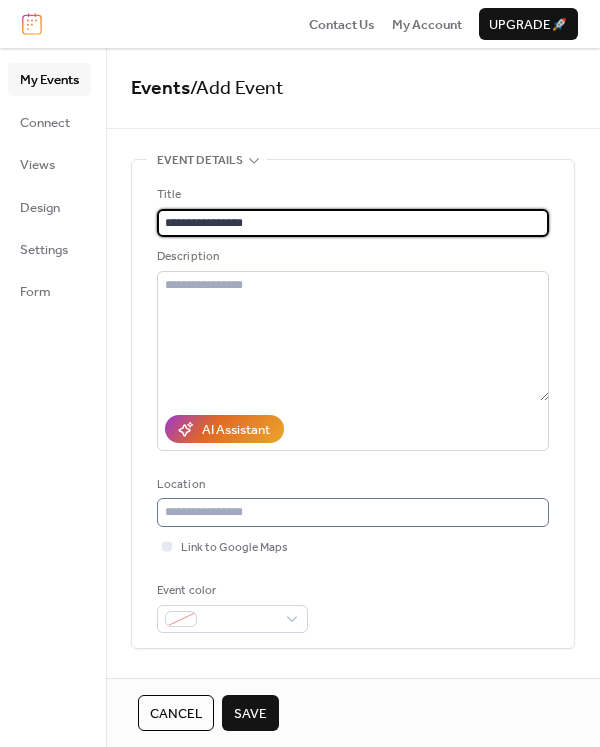type on "**********" 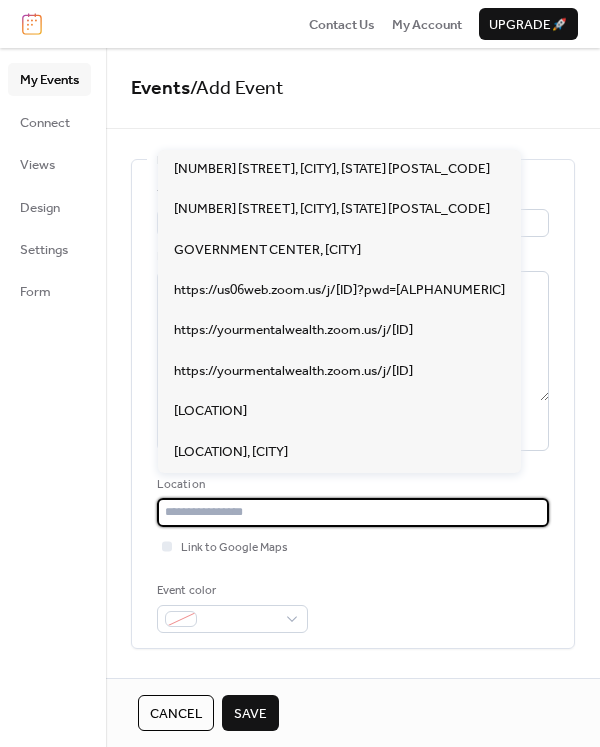 click at bounding box center [353, 512] 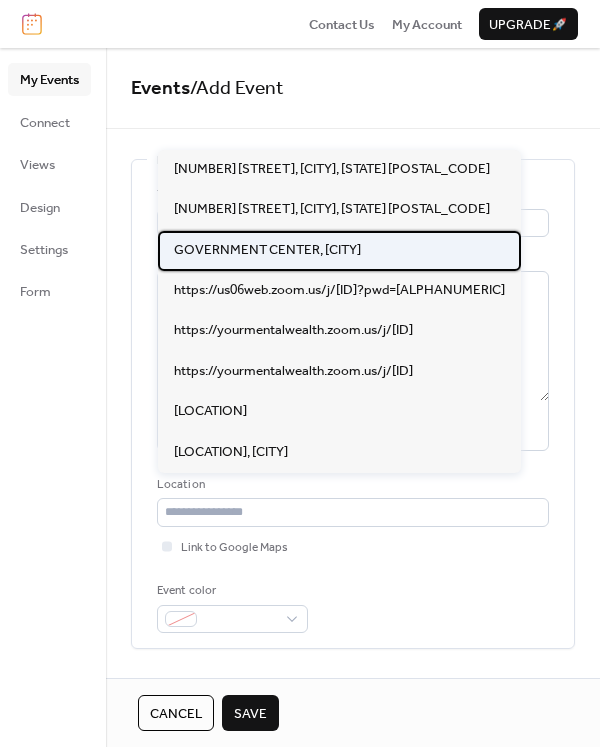 click on "[LOCATION], [CITY]" at bounding box center [267, 250] 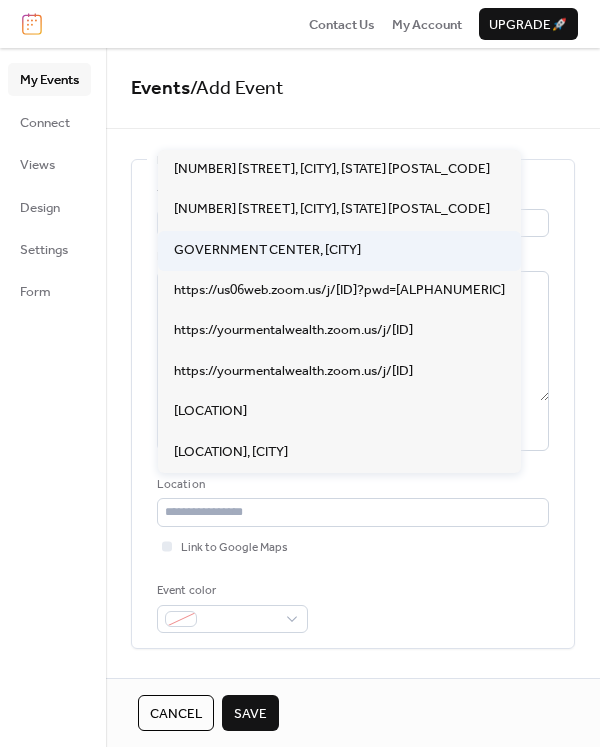 type on "**********" 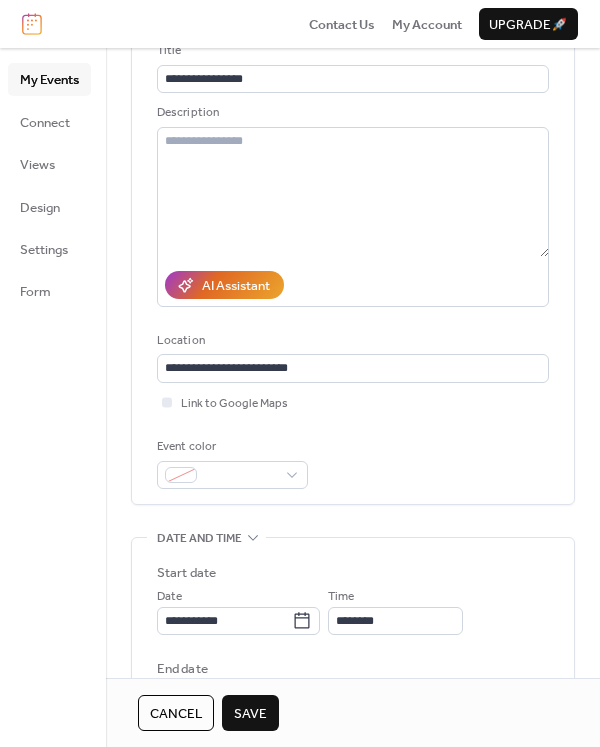 scroll, scrollTop: 146, scrollLeft: 0, axis: vertical 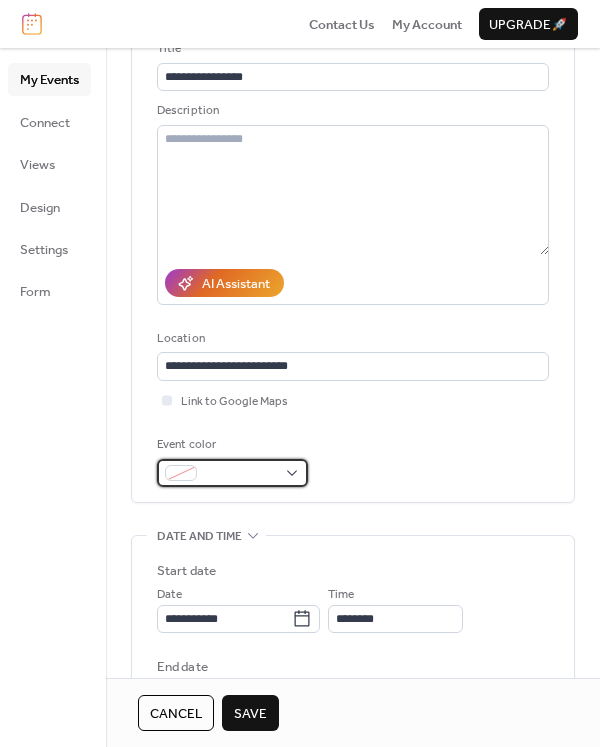 click at bounding box center [240, 474] 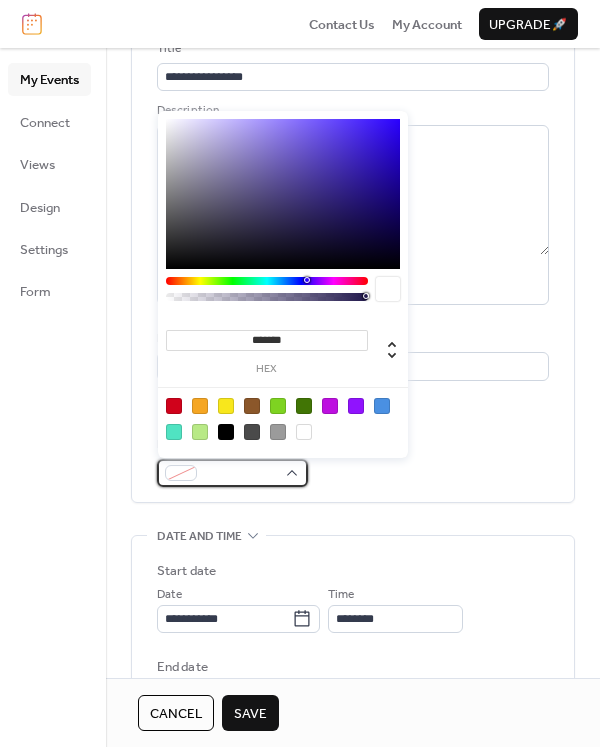 click at bounding box center [240, 474] 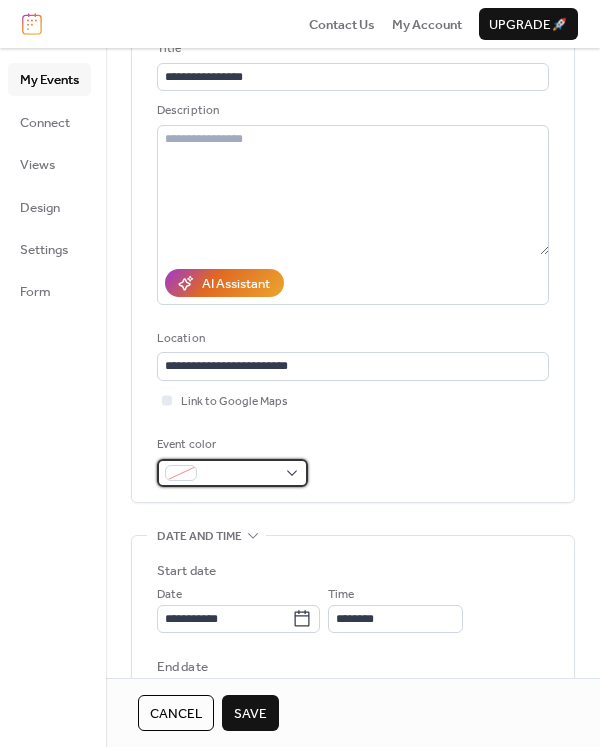 click at bounding box center [240, 474] 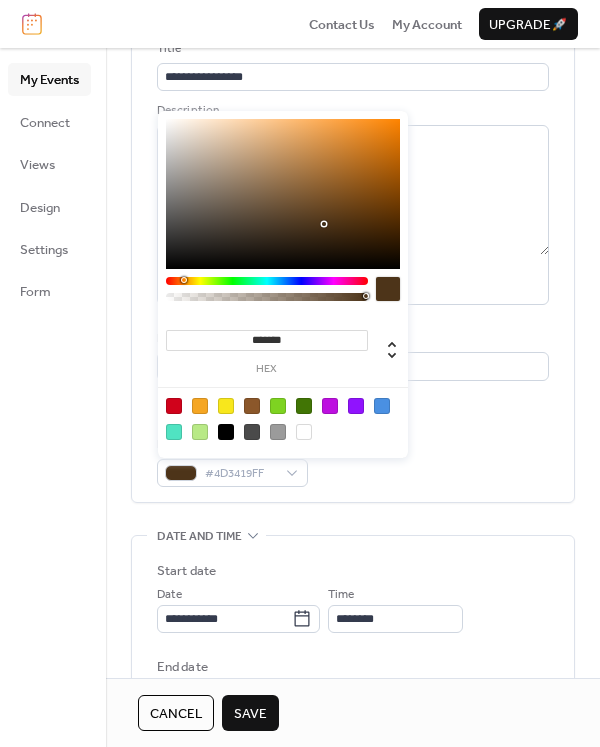 click at bounding box center (267, 281) 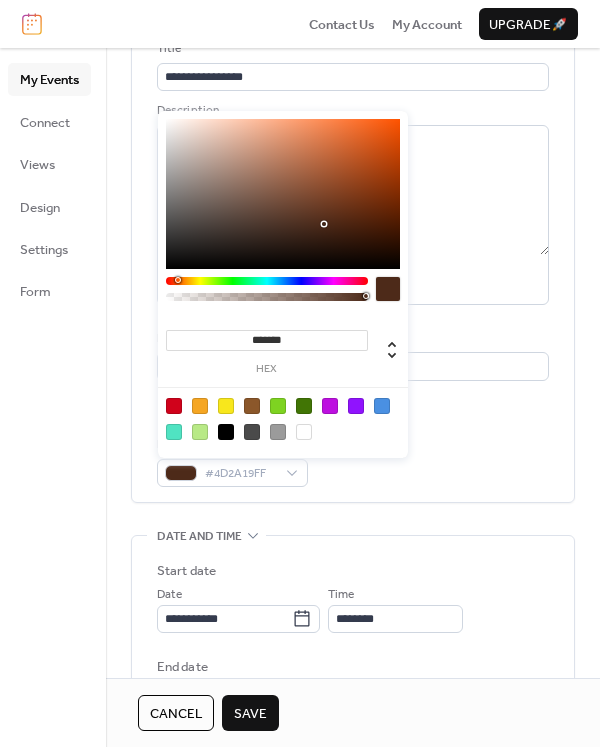 click at bounding box center [267, 281] 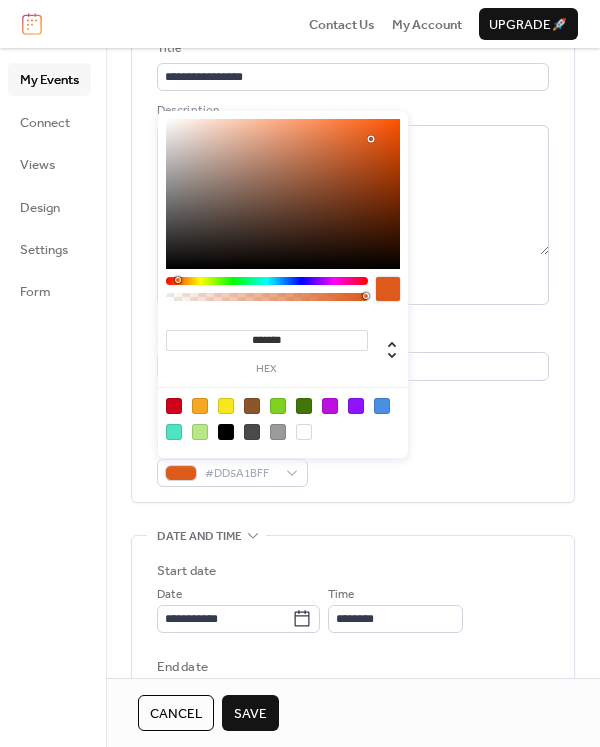 drag, startPoint x: 323, startPoint y: 224, endPoint x: 371, endPoint y: 139, distance: 97.6166 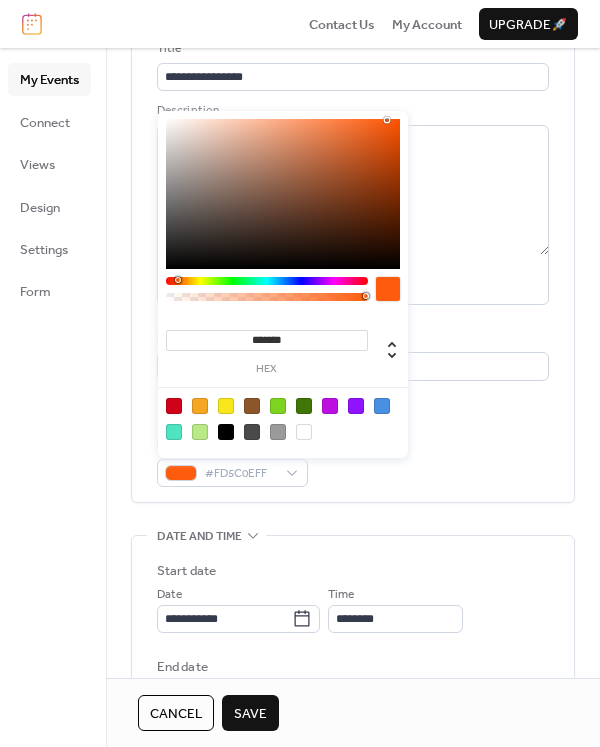 drag, startPoint x: 371, startPoint y: 139, endPoint x: 387, endPoint y: 116, distance: 28.01785 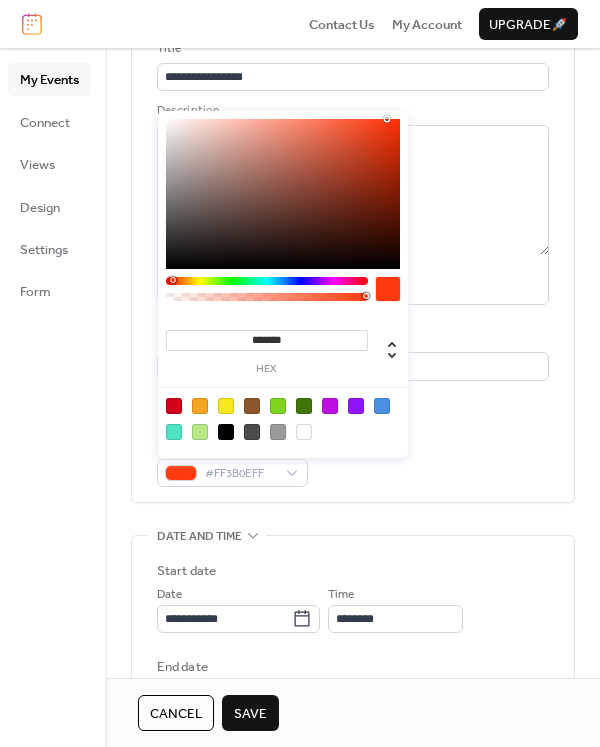 type on "*******" 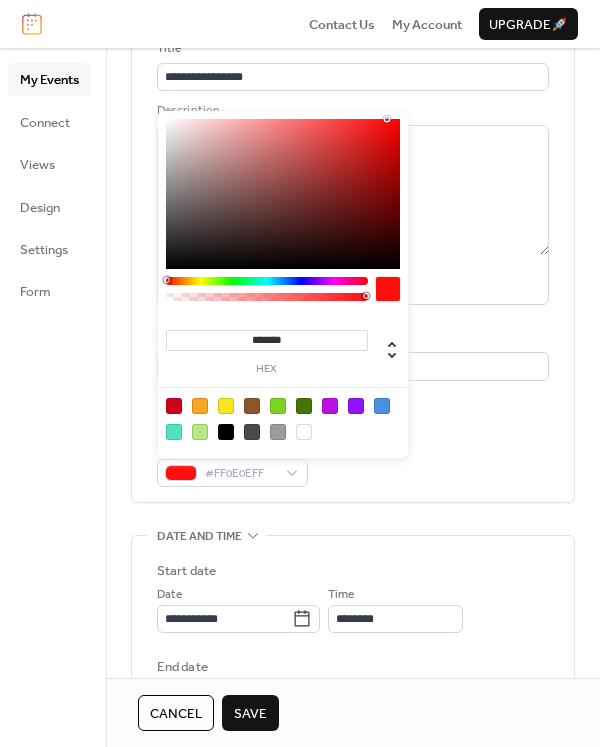 drag, startPoint x: 175, startPoint y: 280, endPoint x: 162, endPoint y: 281, distance: 13.038404 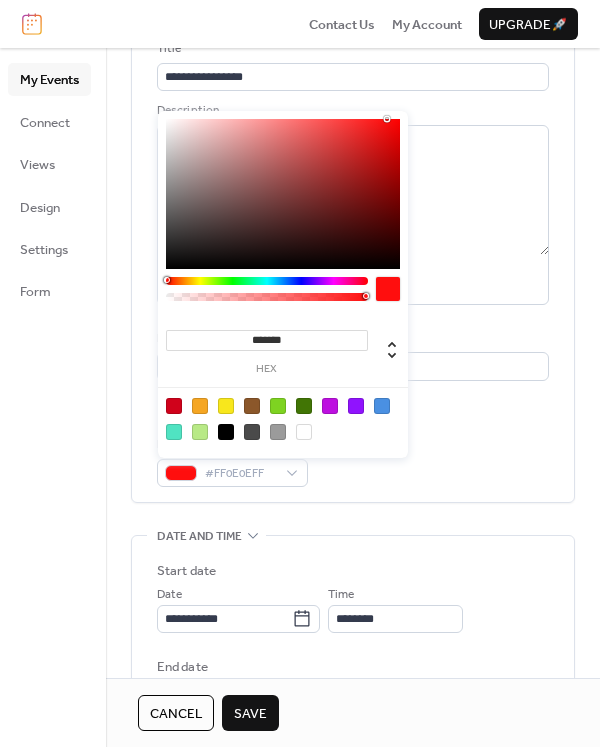 click on "**********" at bounding box center (353, 683) 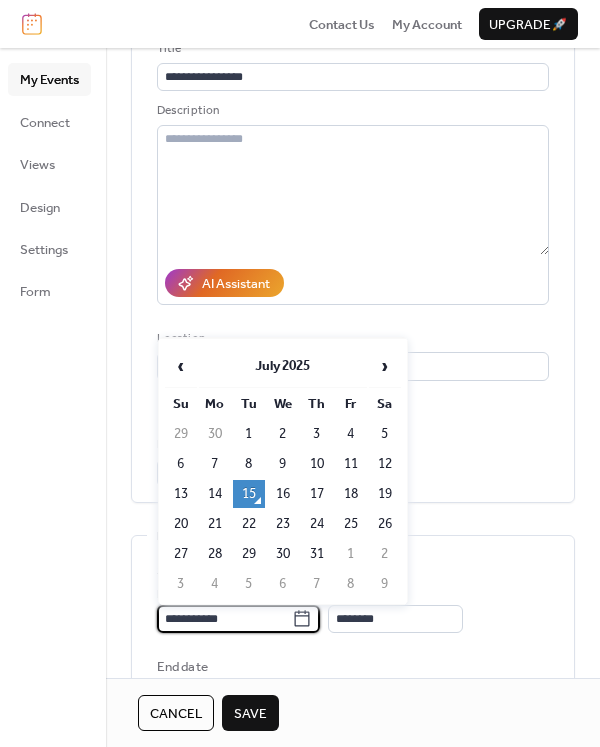 click on "**********" at bounding box center [224, 619] 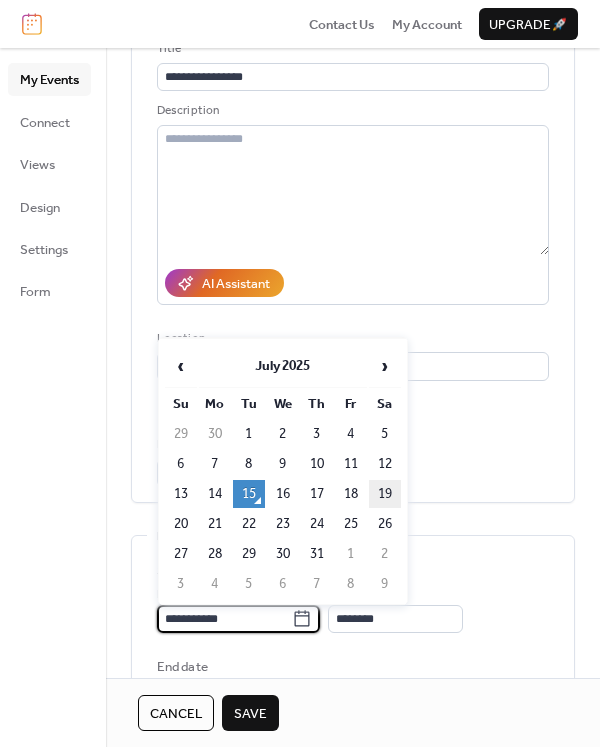 click on "19" at bounding box center [385, 494] 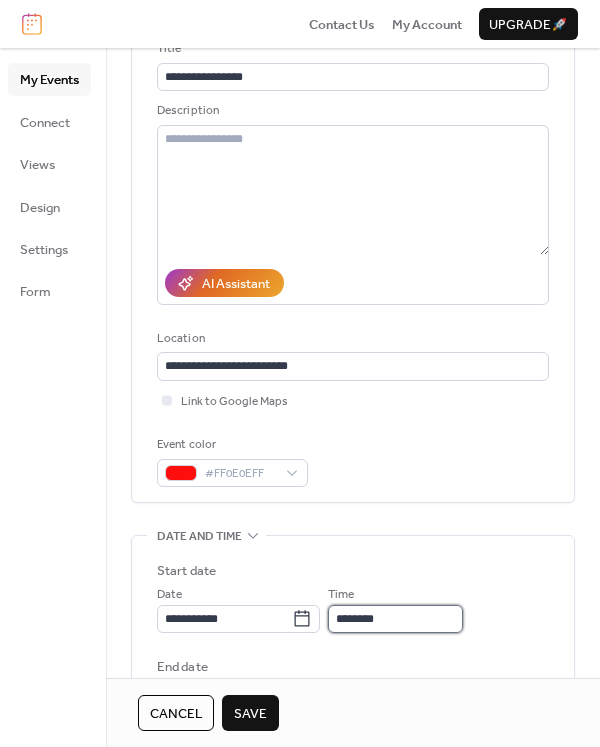 click on "********" at bounding box center [395, 619] 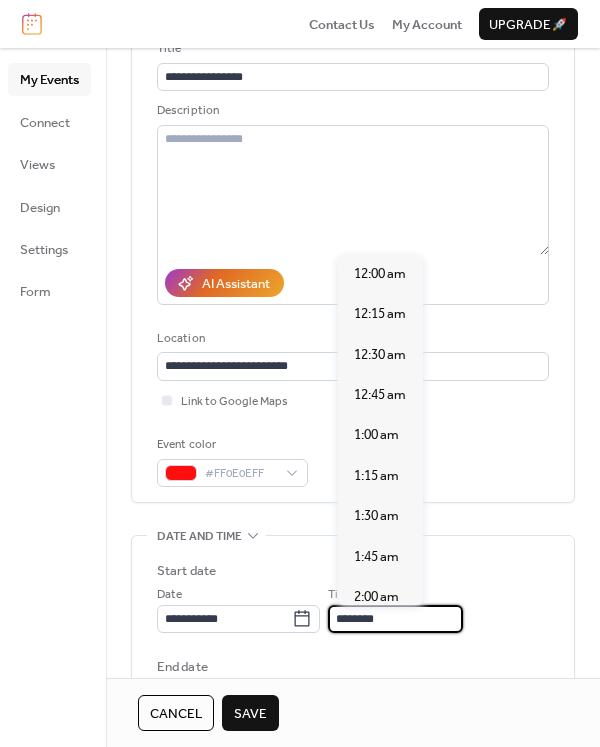 scroll, scrollTop: 1915, scrollLeft: 0, axis: vertical 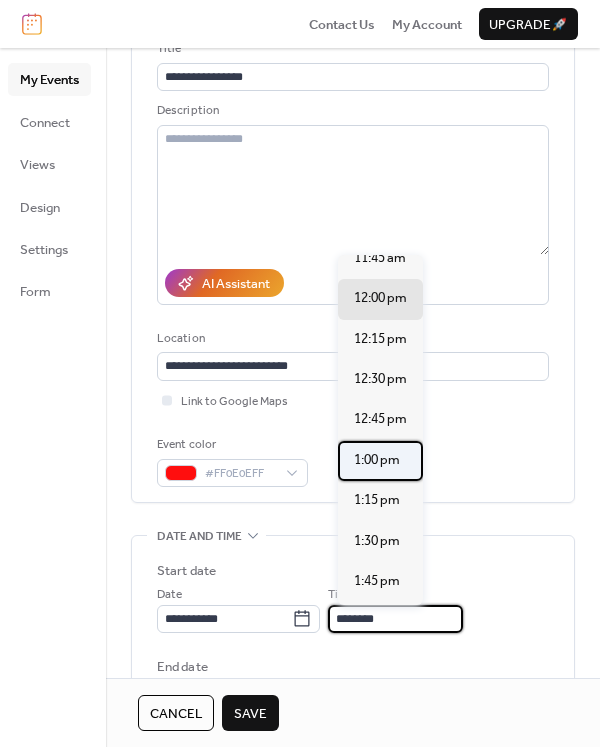 click on "1:00 pm" at bounding box center (377, 460) 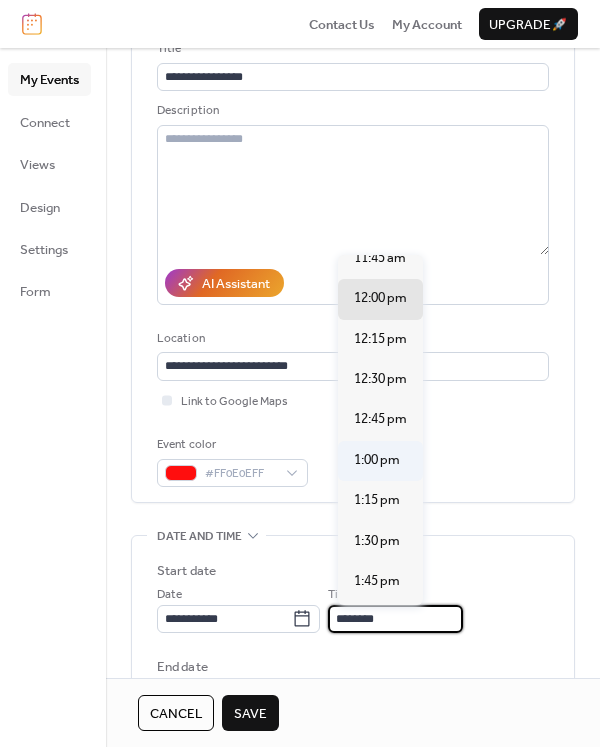 type on "*******" 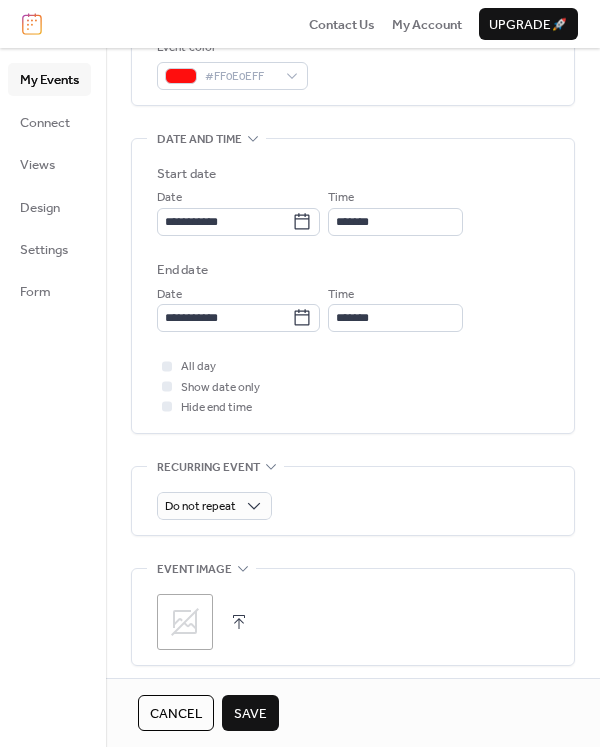 scroll, scrollTop: 560, scrollLeft: 0, axis: vertical 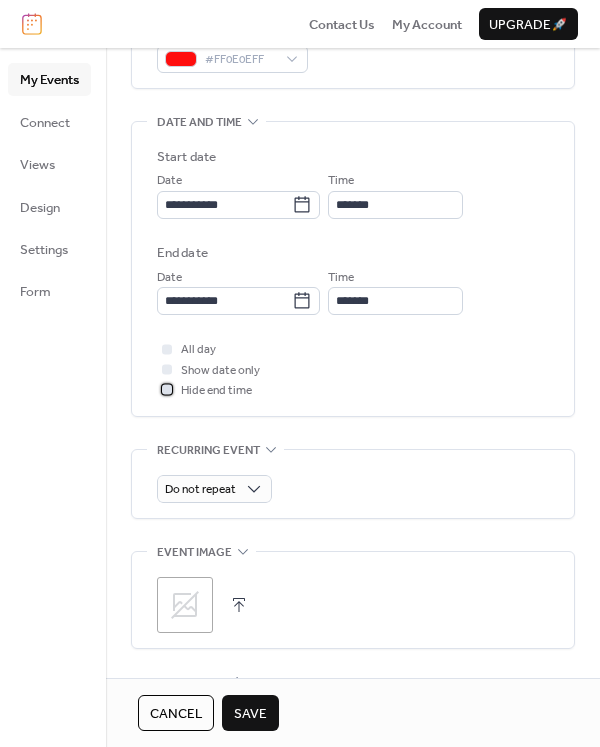 click on "Hide end time" at bounding box center (216, 391) 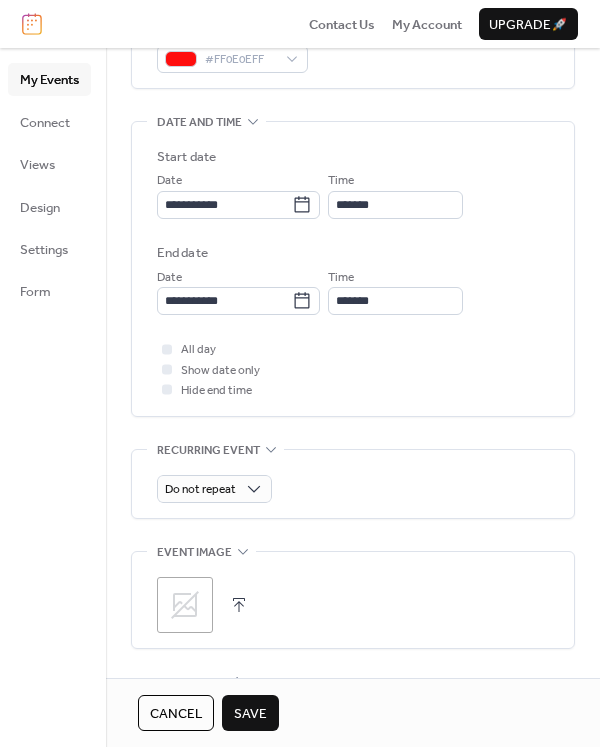 click on "Save" at bounding box center [250, 714] 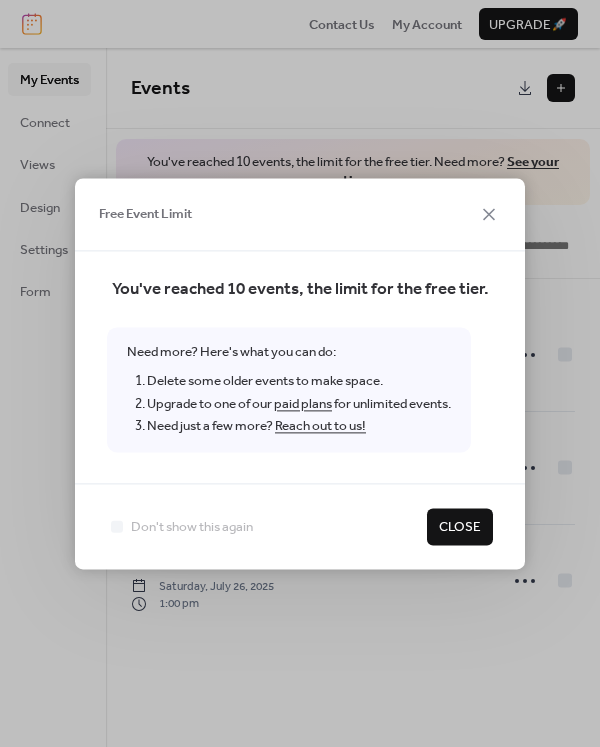 click on "Close" at bounding box center [460, 528] 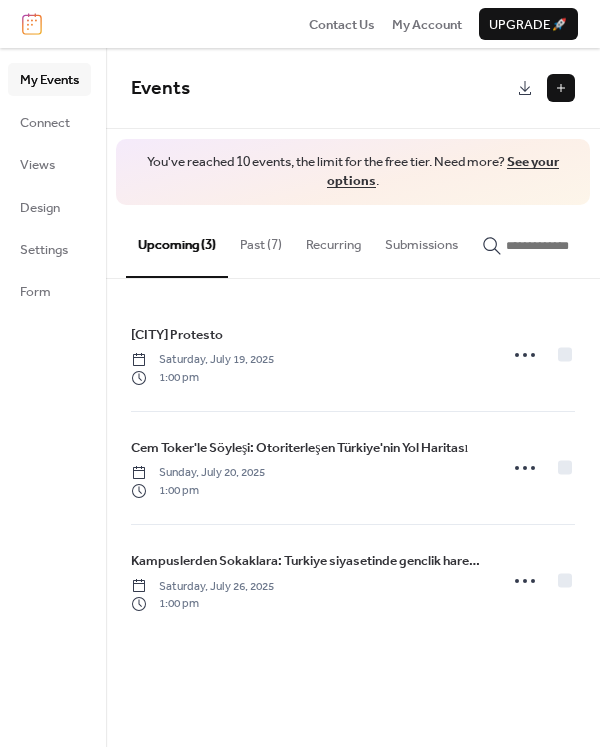 click on "Past (7)" at bounding box center [261, 240] 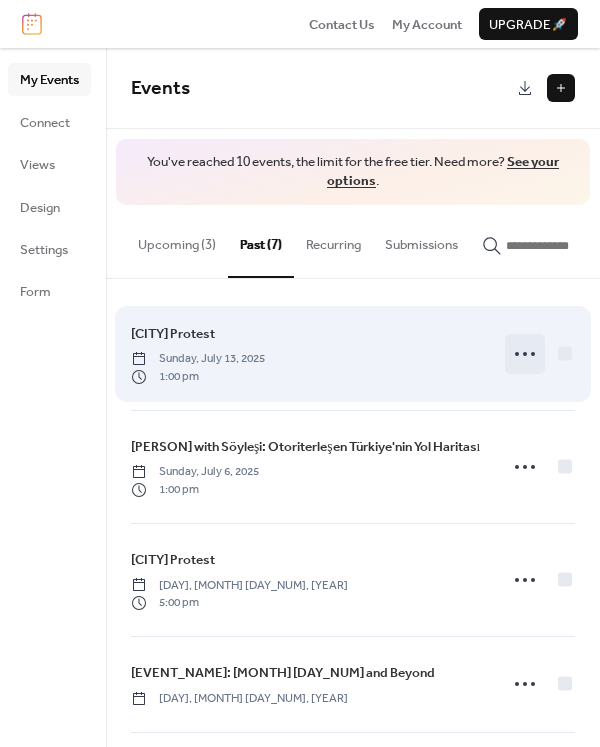 scroll, scrollTop: 0, scrollLeft: 0, axis: both 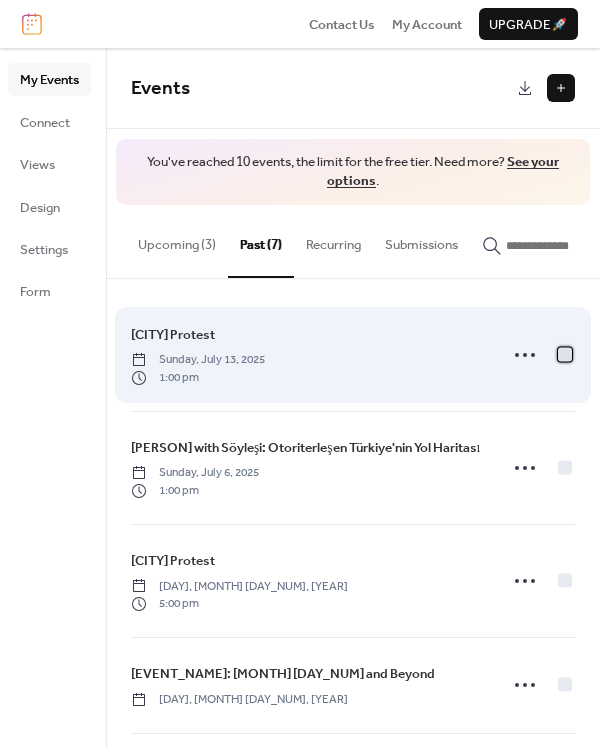 click at bounding box center (565, 354) 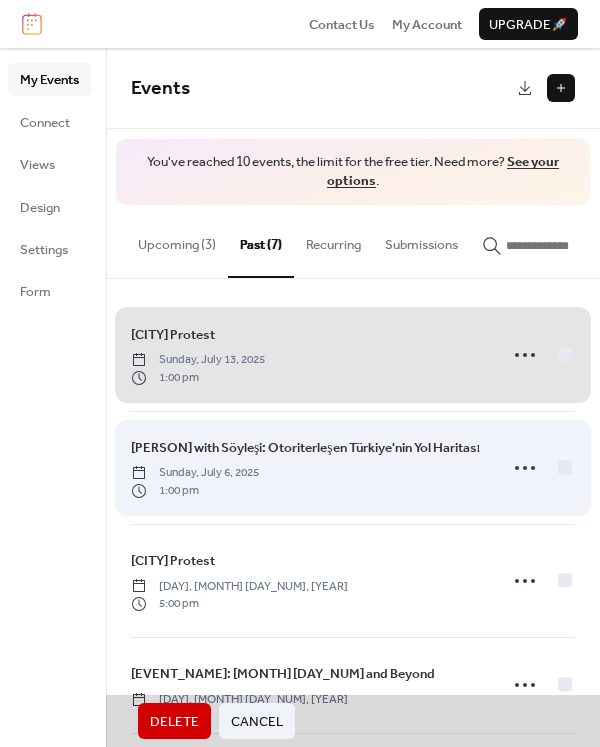 click on "Ruşen Çakır'la Söyleşi: 19 Mart'tan Sonra Türkiye'yi Neler Bekliyor? Sunday, July 6, 2025 1:00 pm" at bounding box center (353, 467) 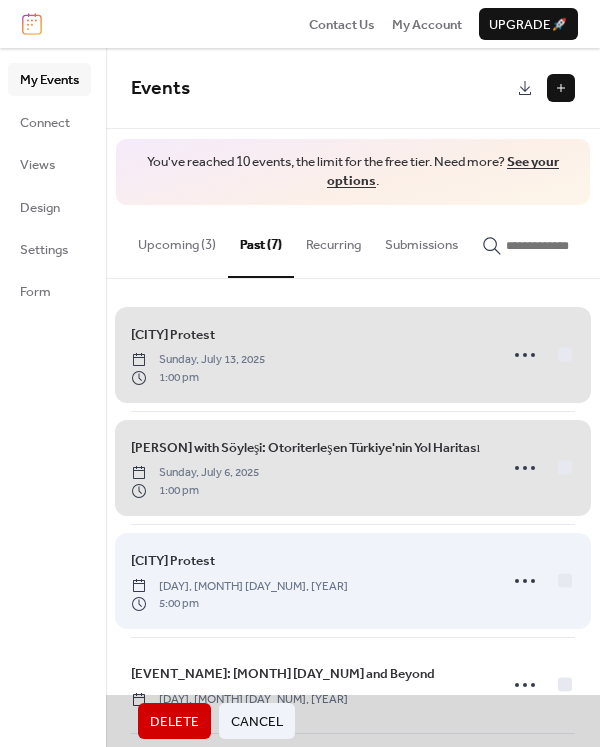 click on "Miami Protest Sunday, June 22, 2025 5:00 pm" at bounding box center (353, 580) 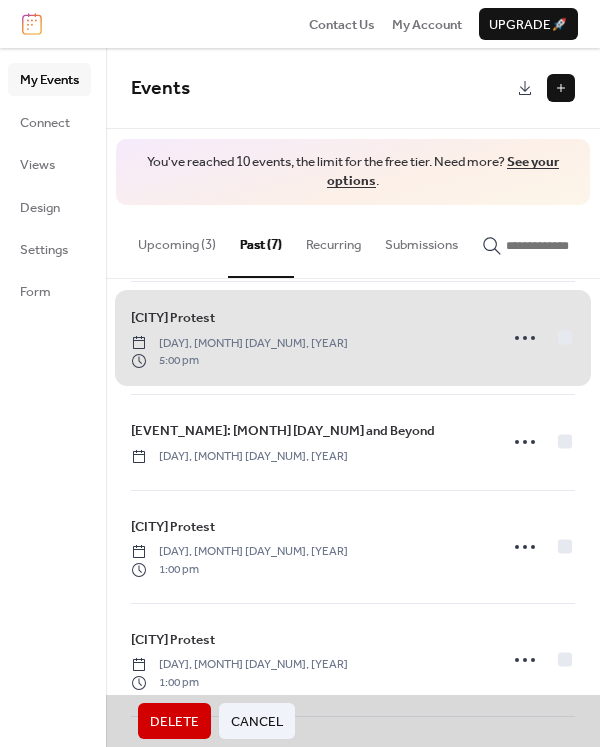 scroll, scrollTop: 248, scrollLeft: 0, axis: vertical 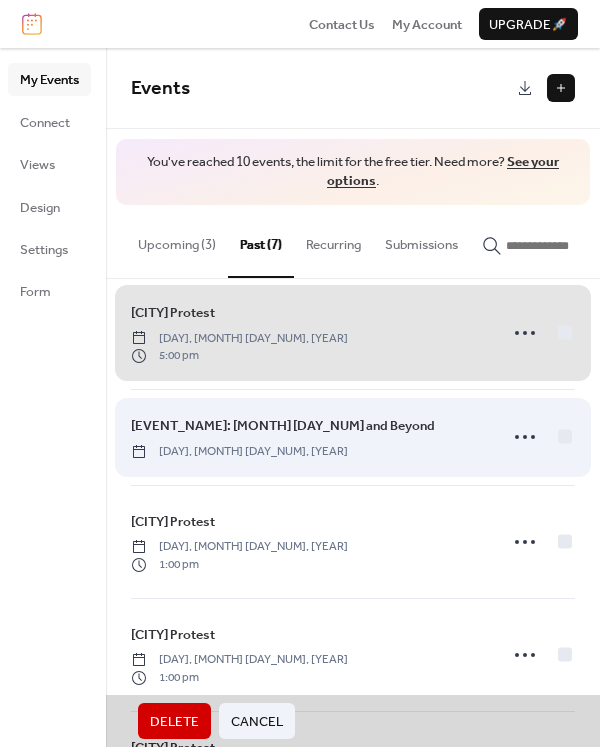 click on "Transatlantic Reflections on Turkey's Democratic Backsliding: March 19 and Beyond Sunday, June 22, 2025" at bounding box center [353, 436] 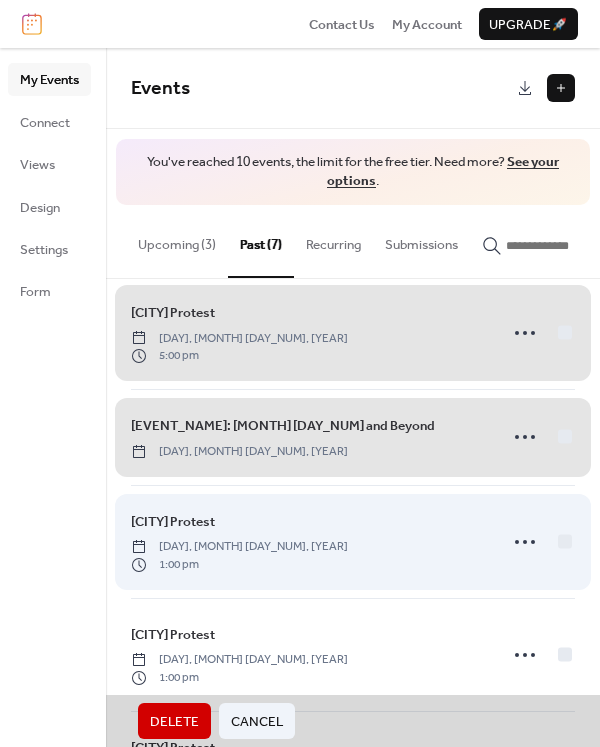 click on "NYC Protest Sunday, June 22, 2025 1:00 pm" at bounding box center [353, 541] 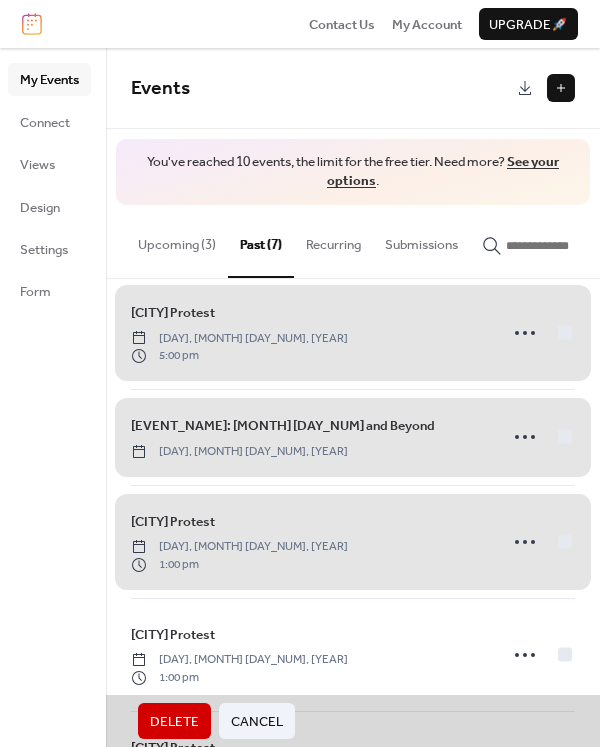 scroll, scrollTop: 350, scrollLeft: 0, axis: vertical 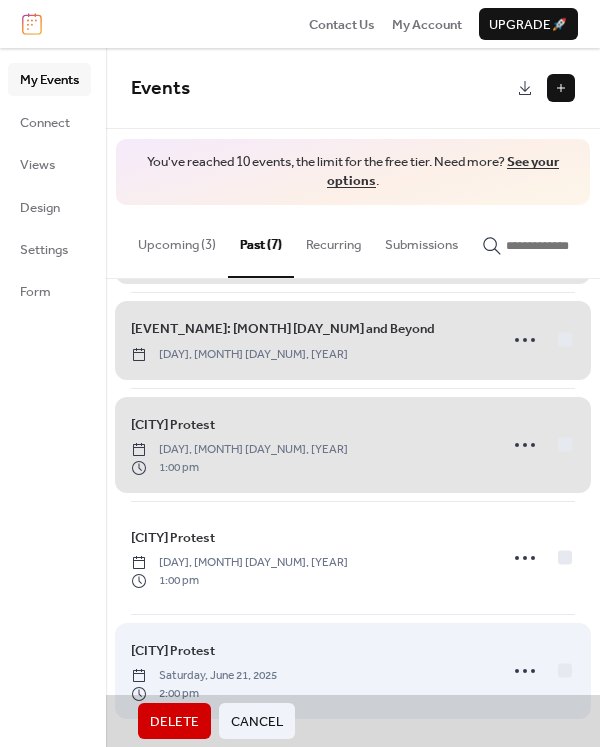 click on "LA Protest Saturday, June 21, 2025 2:00 pm" at bounding box center (353, 670) 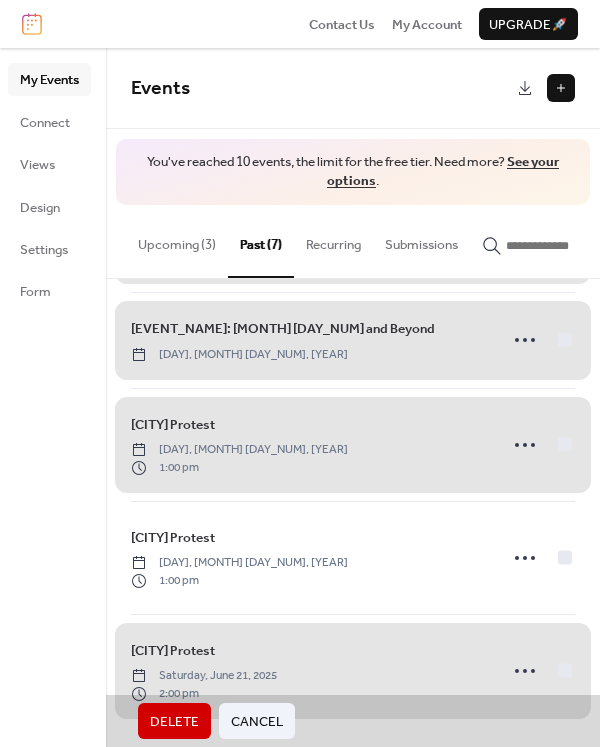 click on "Delete" at bounding box center (174, 722) 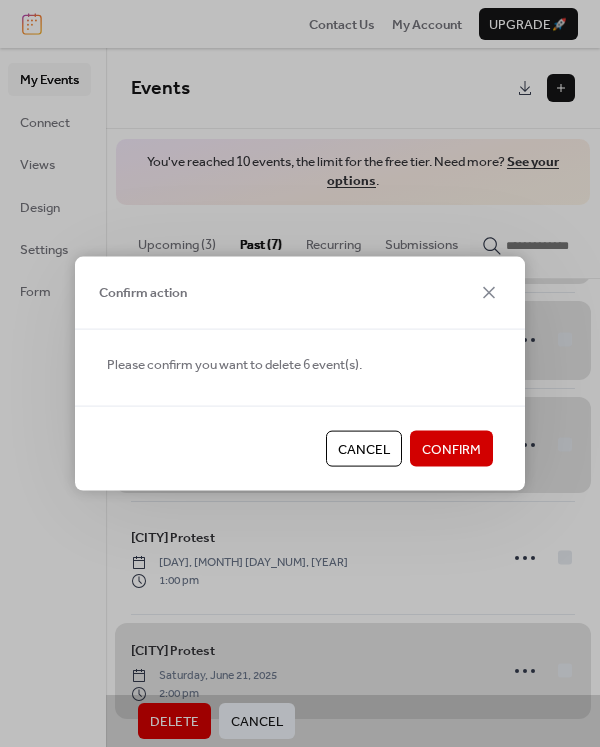 click on "Confirm" at bounding box center [451, 450] 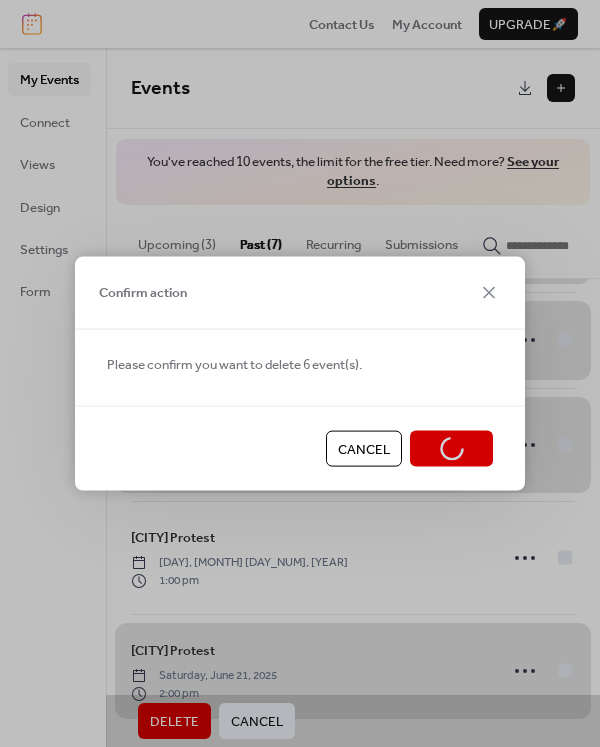 scroll, scrollTop: 0, scrollLeft: 0, axis: both 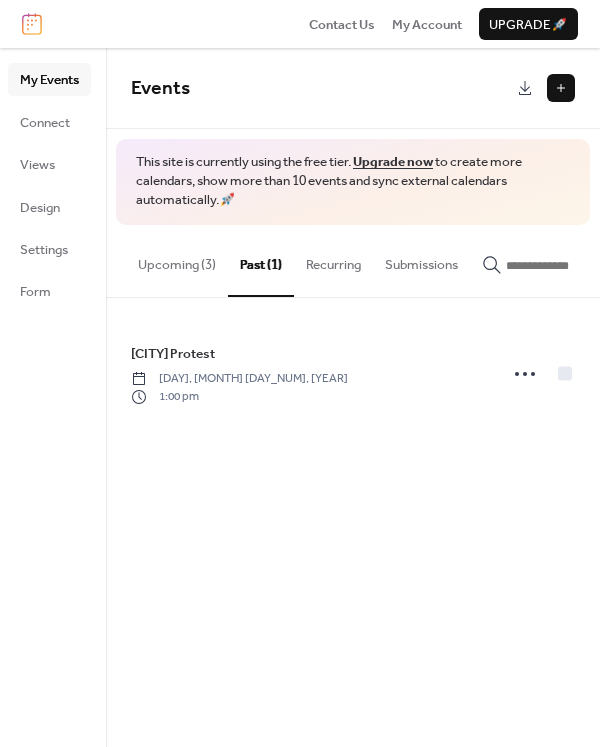 click on "Upcoming (3)" at bounding box center [177, 260] 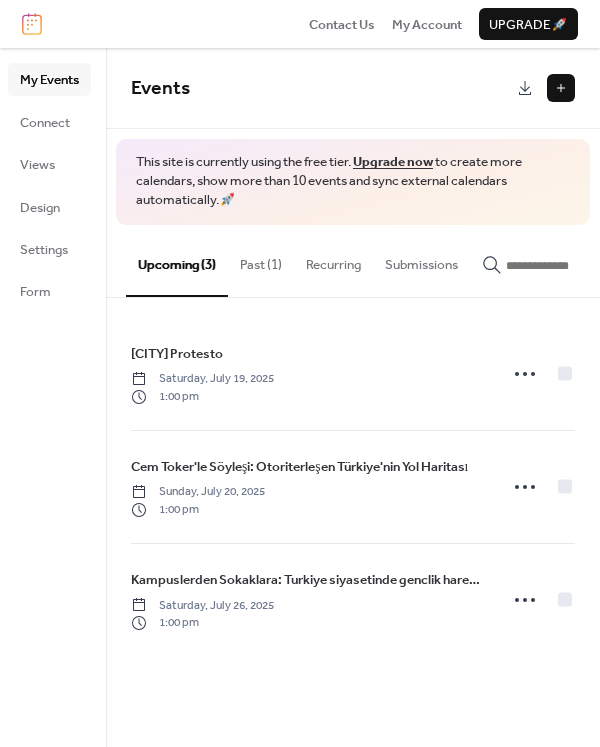 click on "Past (1)" at bounding box center (261, 260) 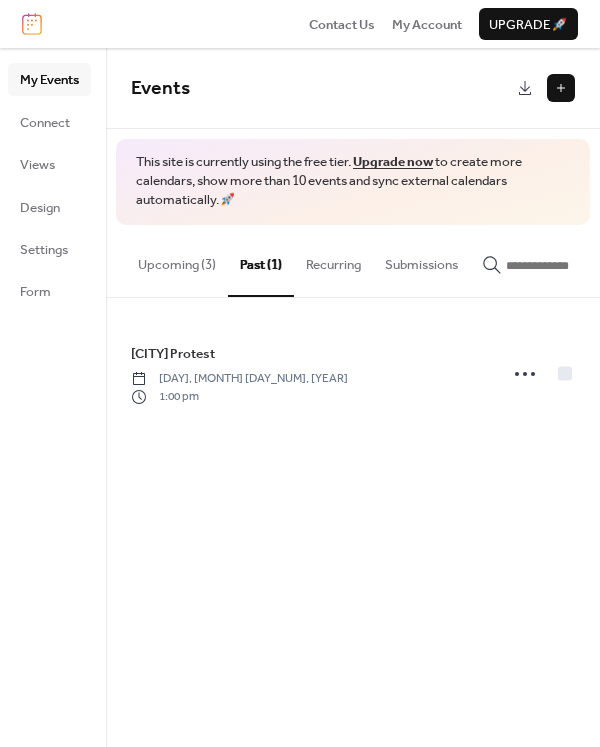 click on "Upcoming (3)" at bounding box center (177, 260) 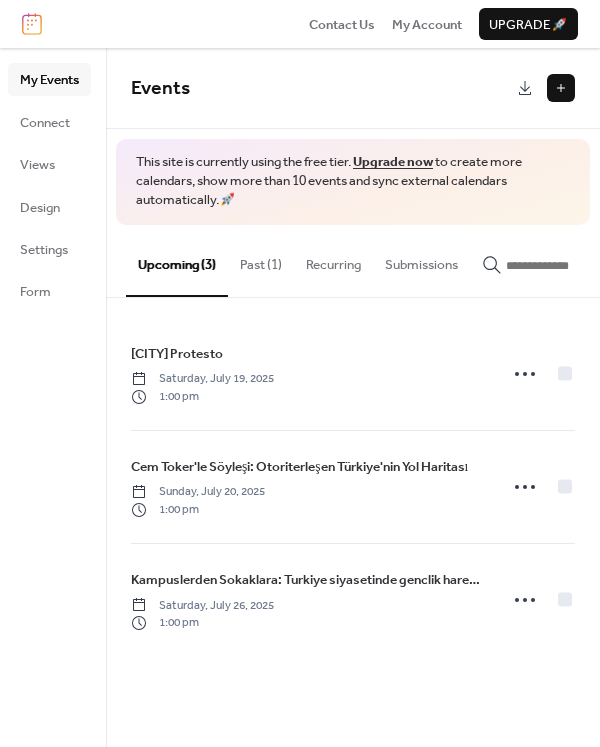 click on "Past (1)" at bounding box center (261, 260) 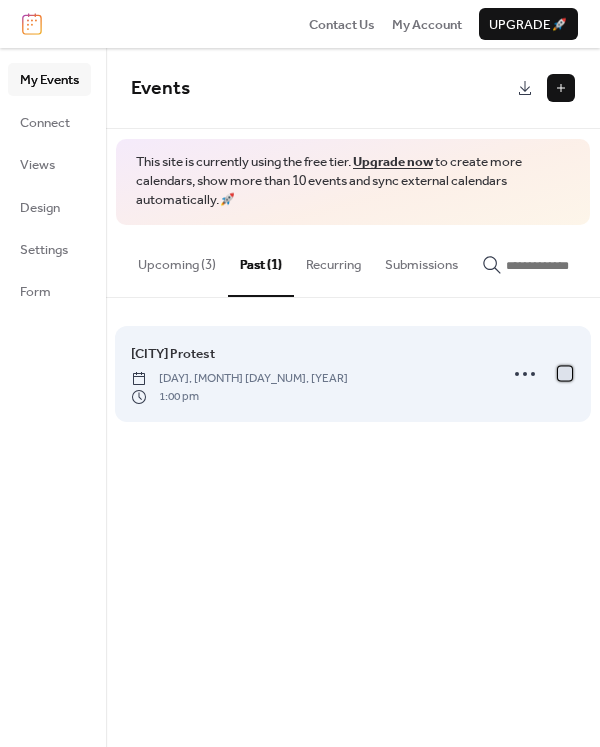 click at bounding box center (565, 373) 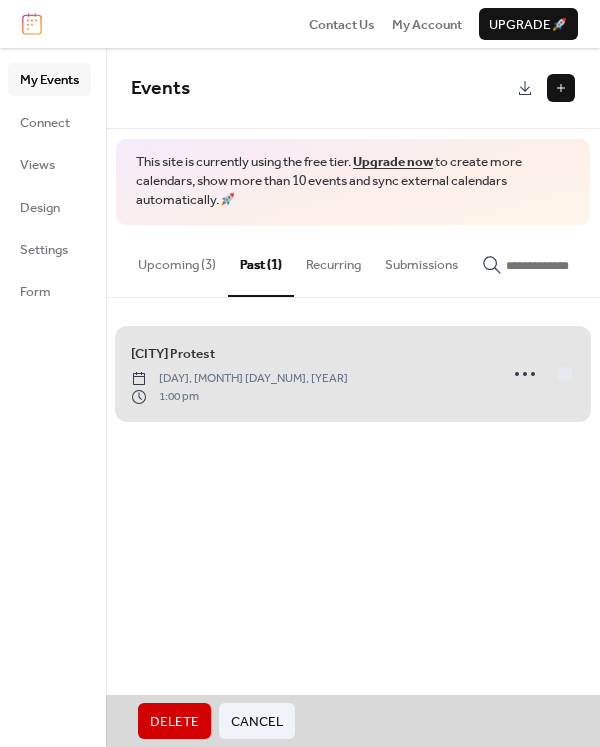click on "Delete" at bounding box center [174, 722] 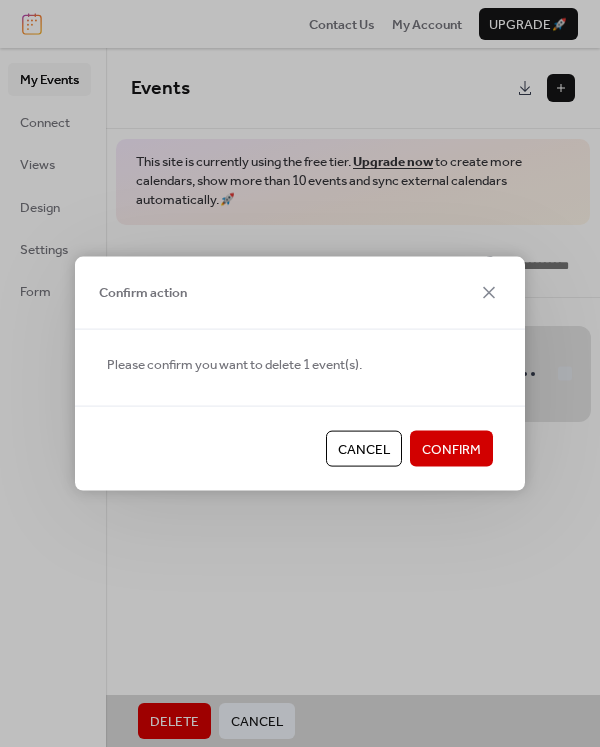 click on "Confirm" at bounding box center [451, 450] 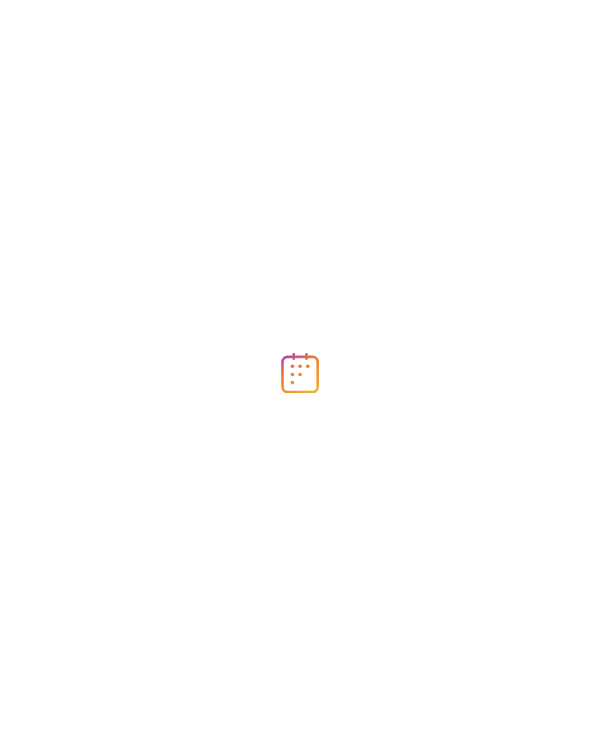 scroll, scrollTop: 0, scrollLeft: 0, axis: both 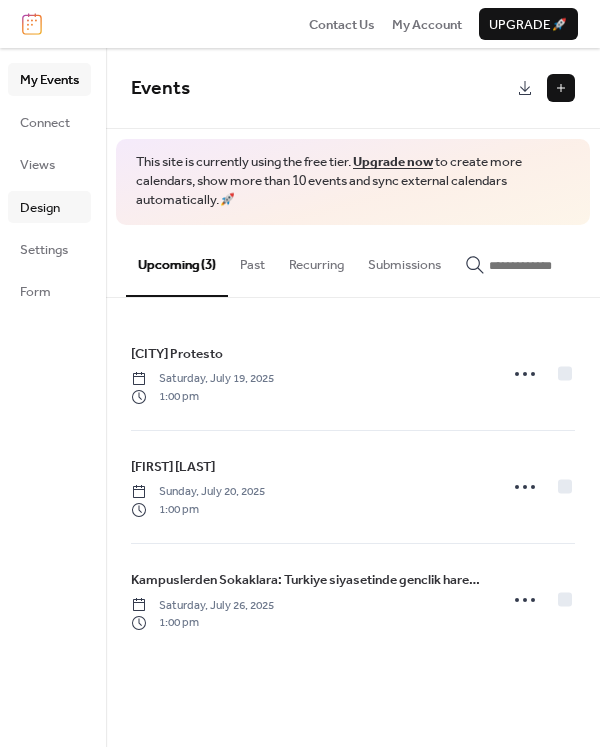 click on "Design" at bounding box center (40, 208) 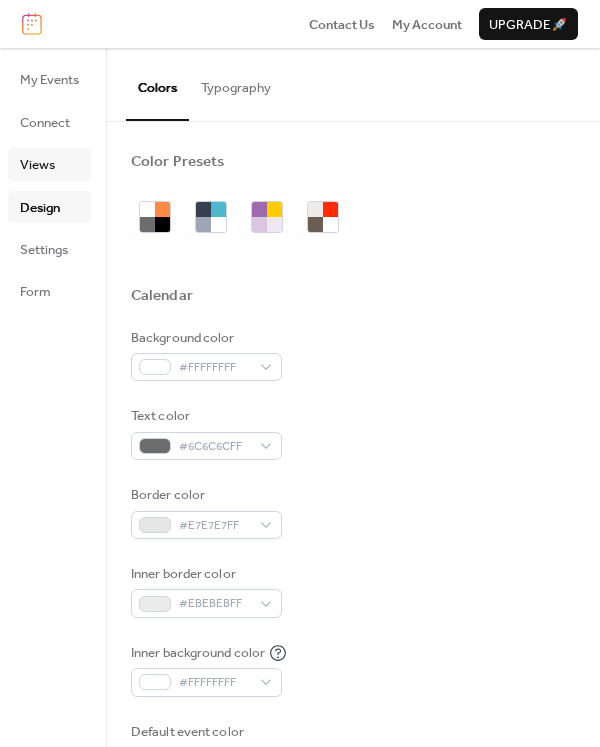 click on "Views" at bounding box center [37, 165] 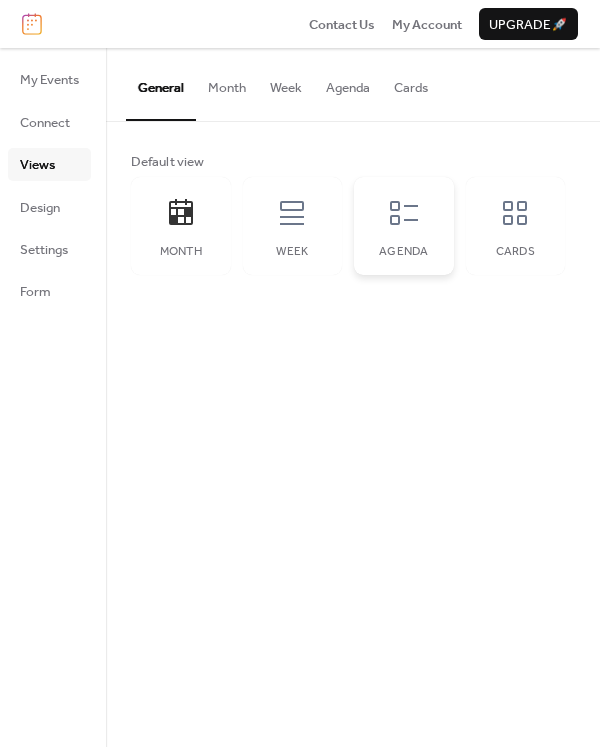 click on "Agenda" at bounding box center [404, 226] 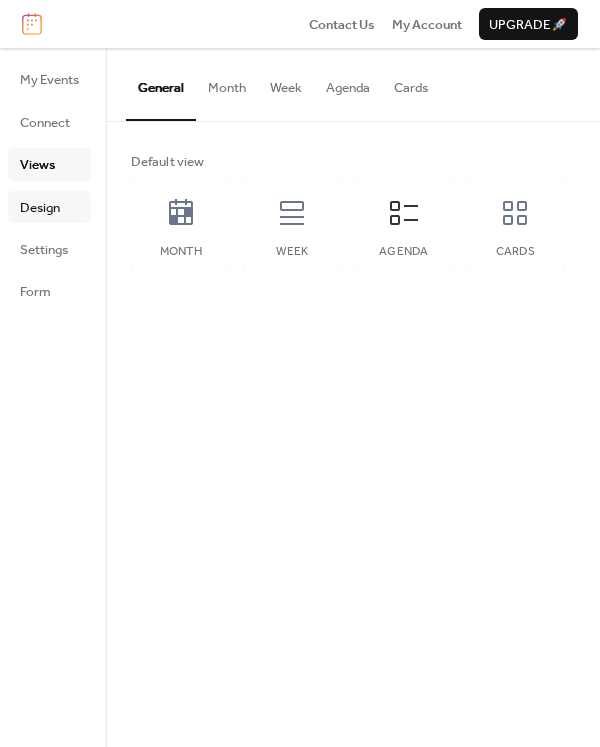 click on "Design" at bounding box center (40, 208) 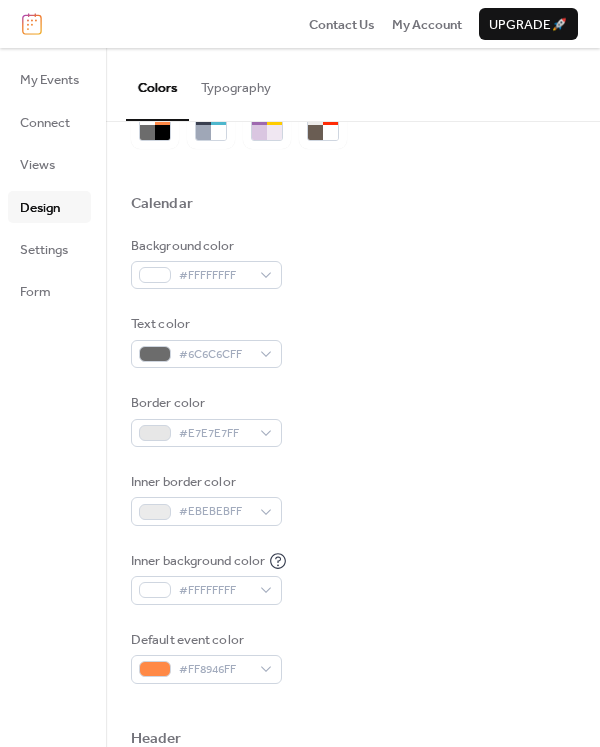 scroll, scrollTop: 0, scrollLeft: 0, axis: both 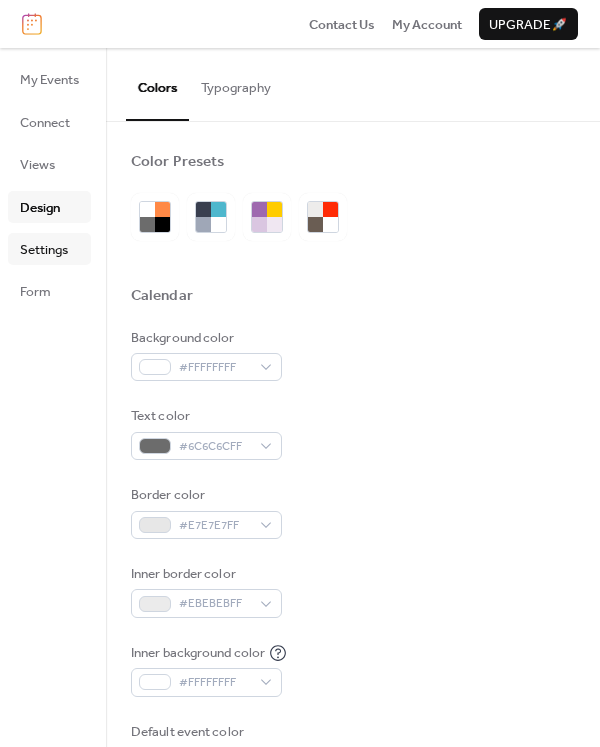 click on "Settings" at bounding box center [44, 250] 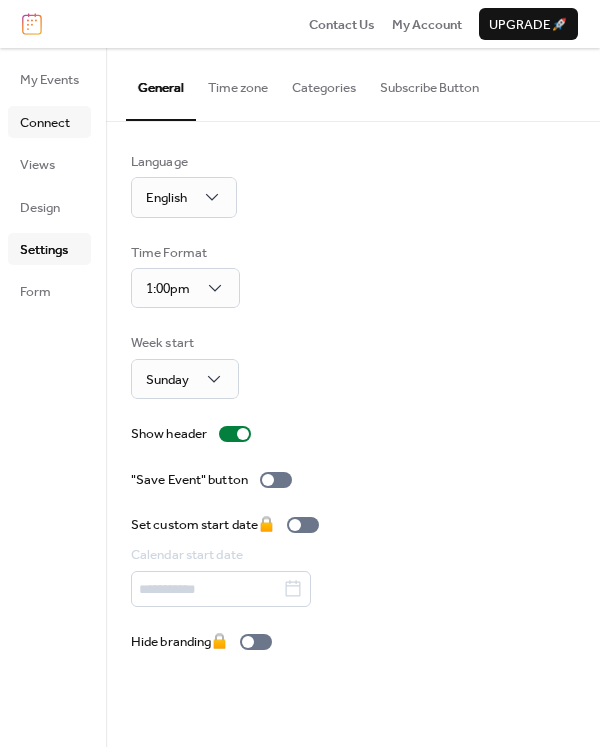 click on "Connect" at bounding box center (45, 123) 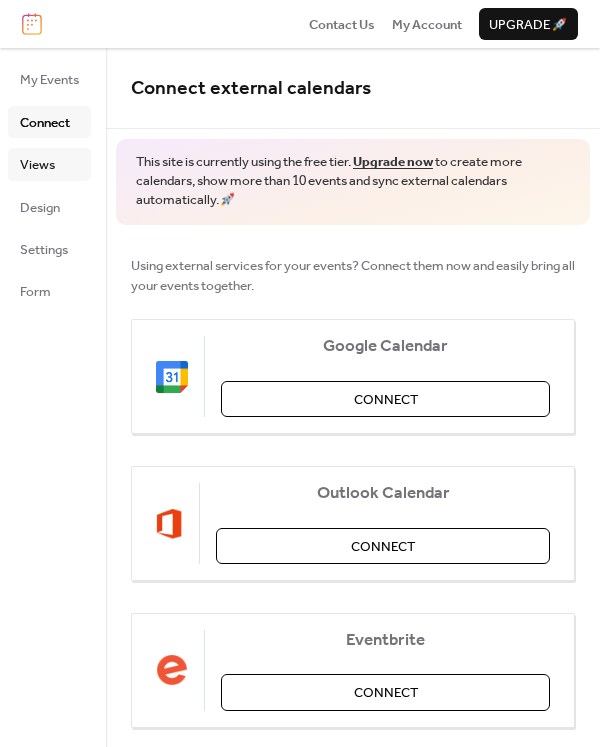 click on "Views" at bounding box center [49, 164] 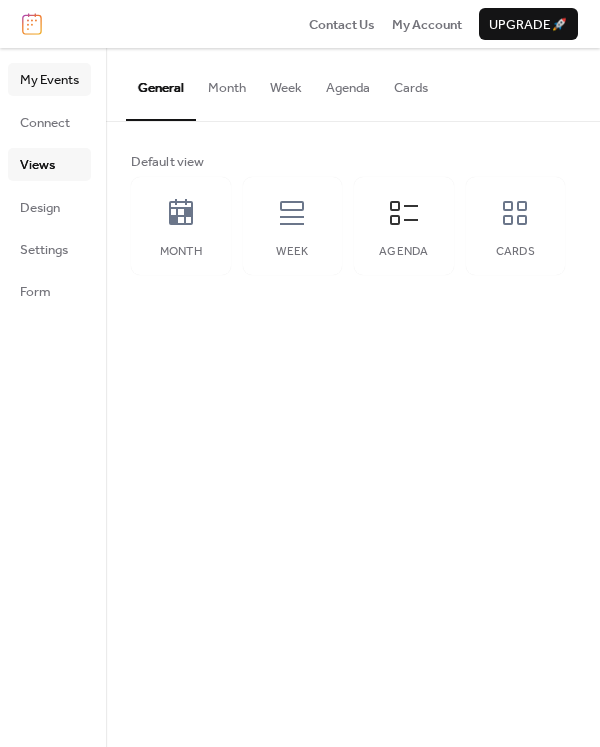 click on "My Events" at bounding box center (49, 80) 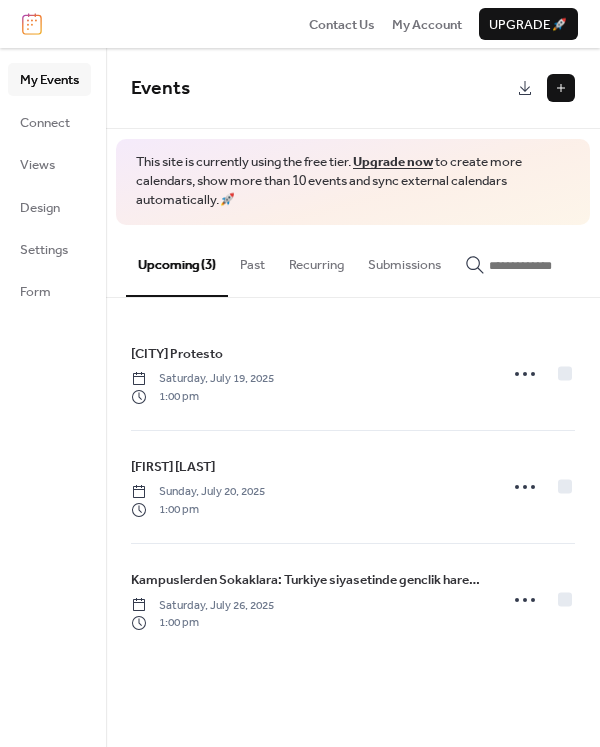 click at bounding box center [561, 88] 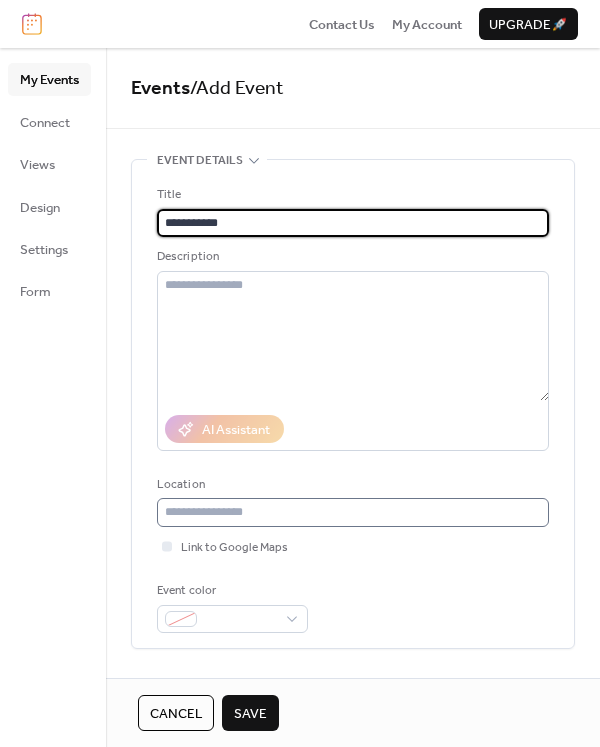 type on "**********" 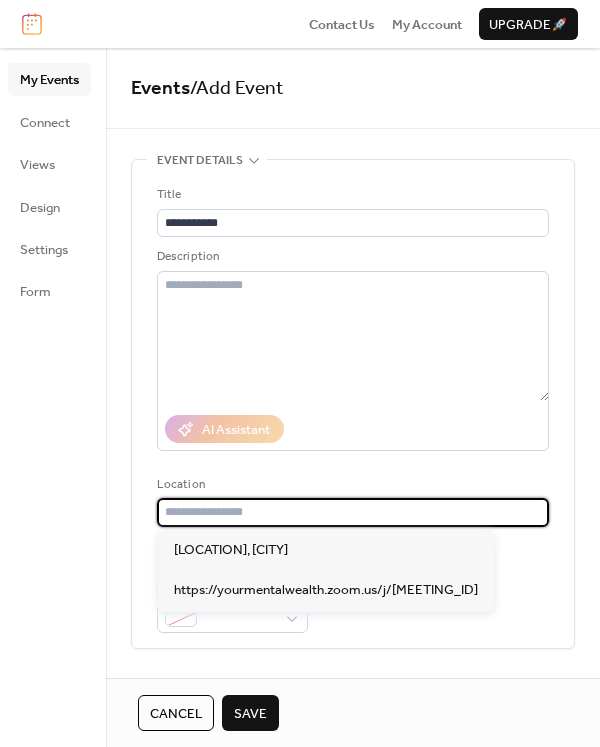 click at bounding box center [353, 512] 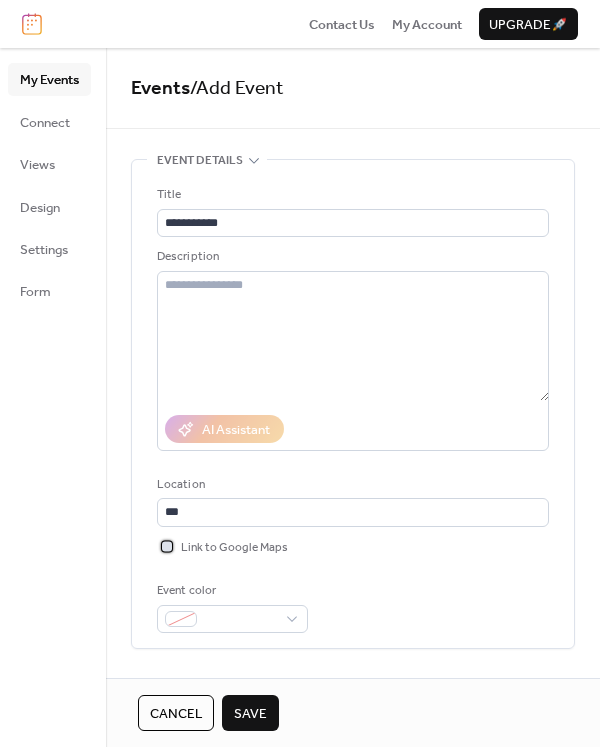 click at bounding box center [167, 546] 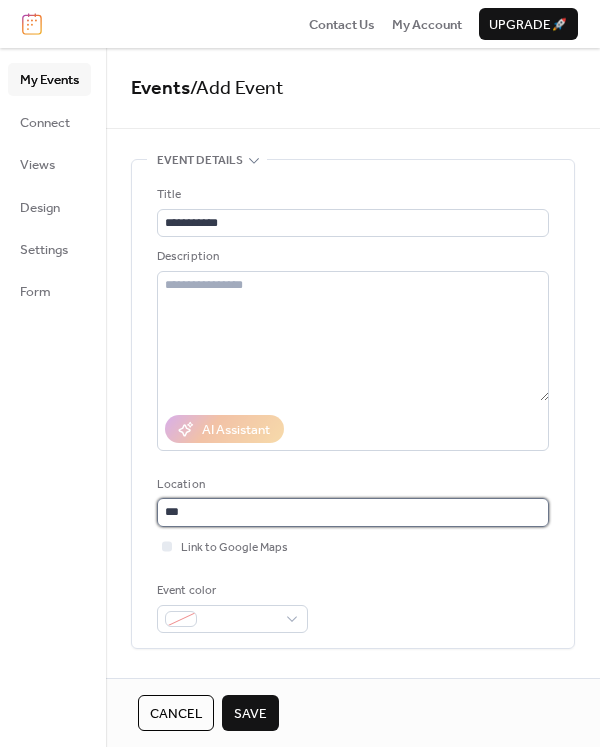 click on "**" at bounding box center (353, 512) 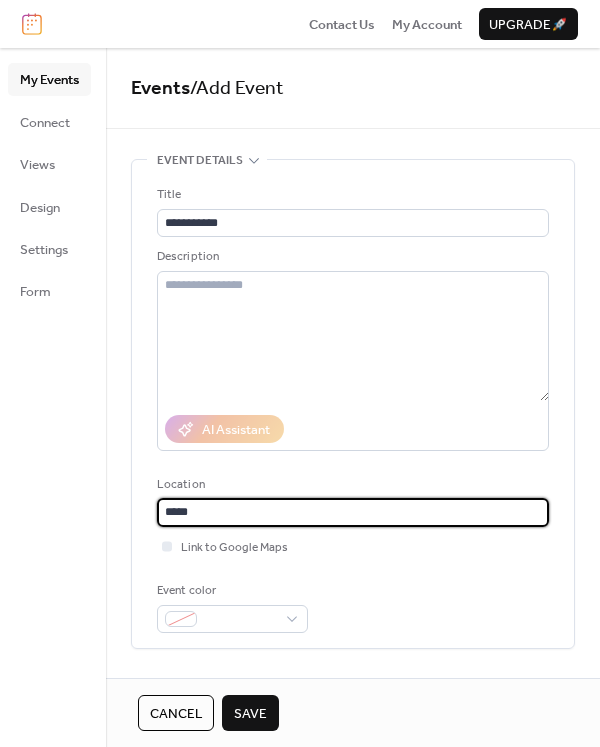 paste on "**********" 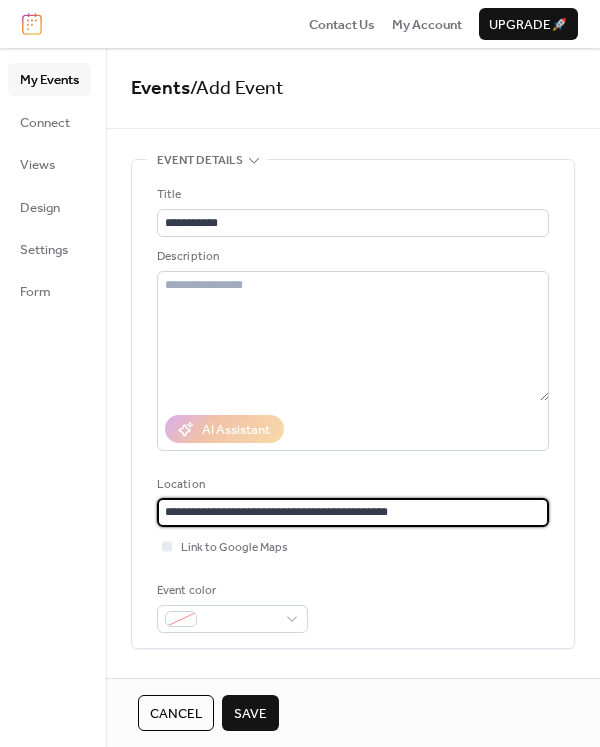 click on "**********" at bounding box center [353, 512] 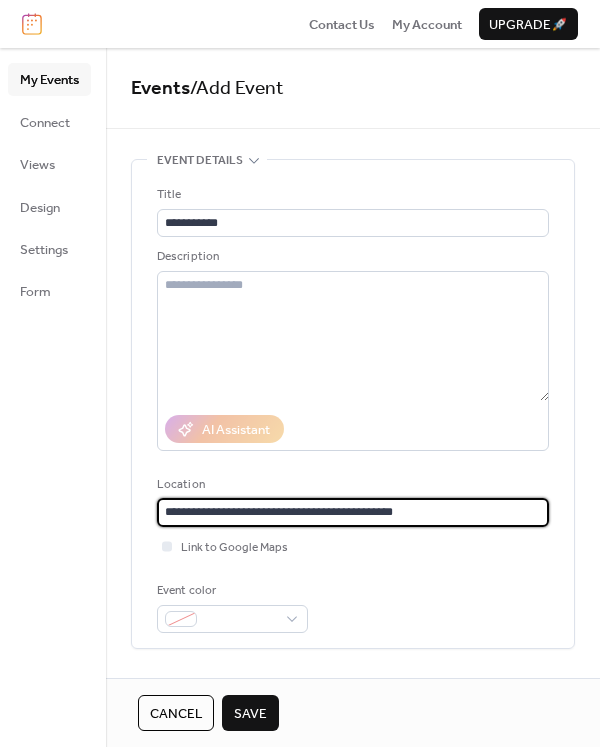 click on "**********" at bounding box center (353, 512) 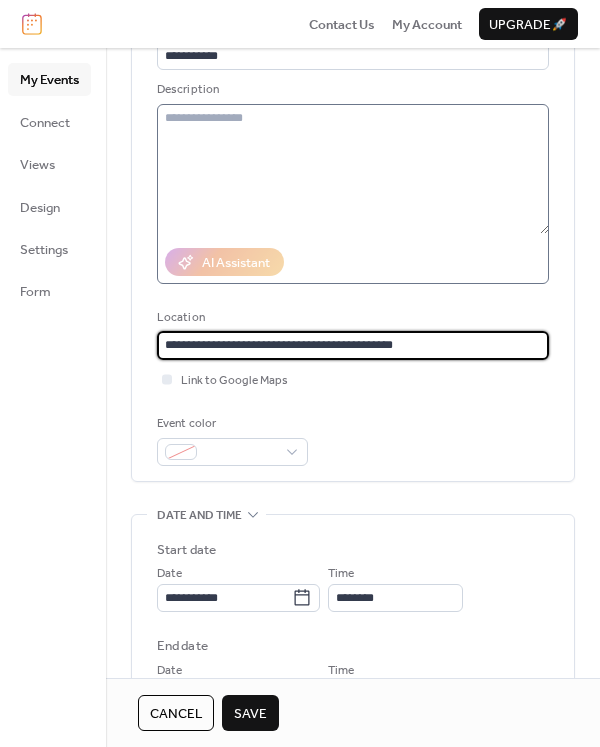 scroll, scrollTop: 267, scrollLeft: 0, axis: vertical 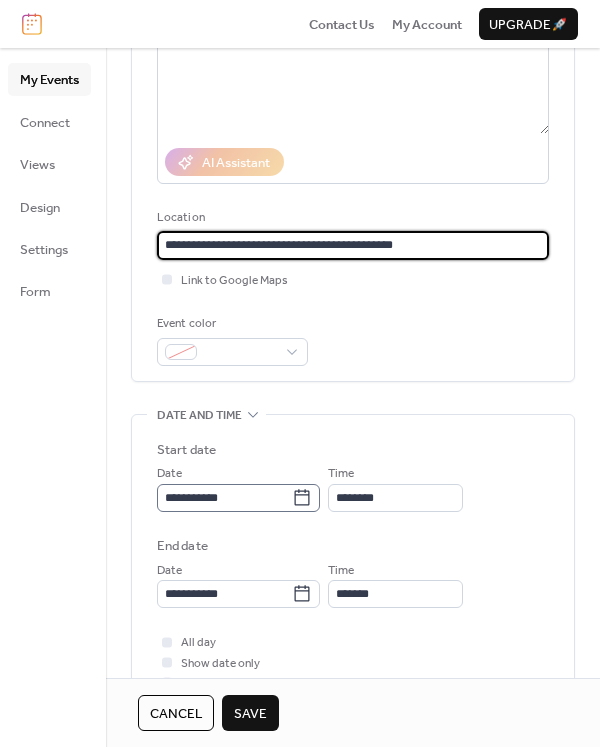 type on "**********" 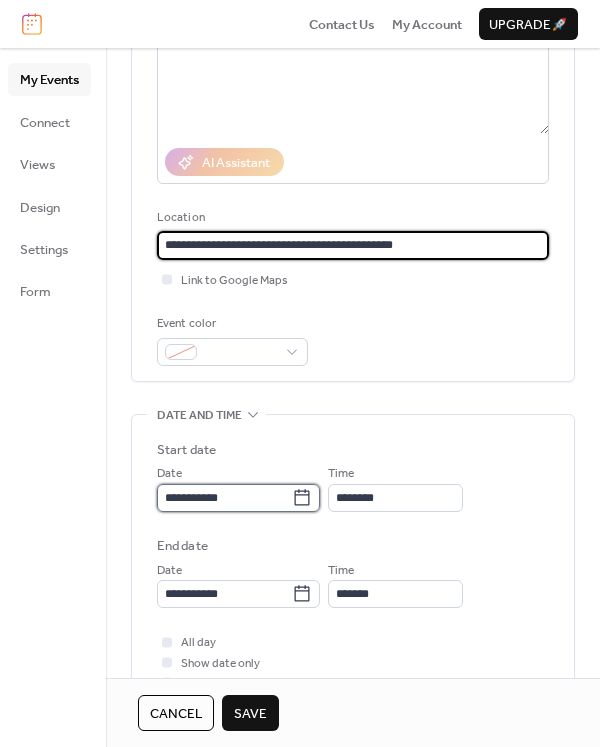 click on "**********" at bounding box center [224, 498] 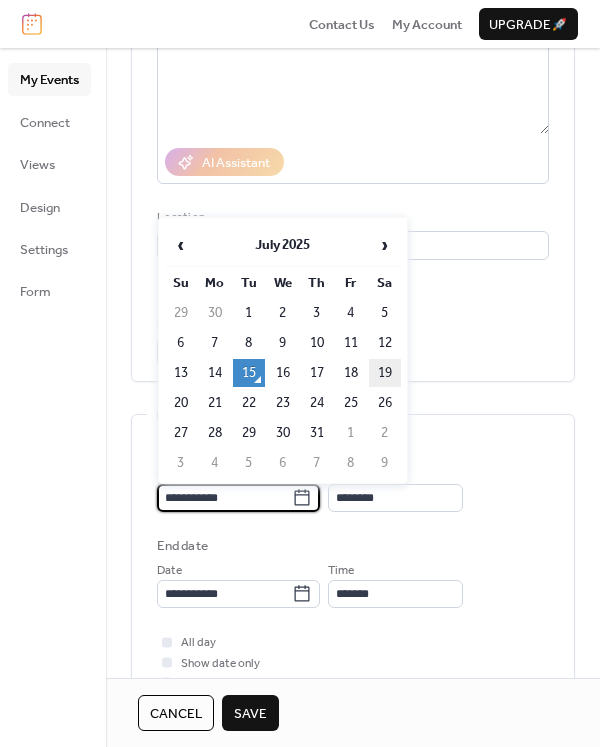 click on "19" at bounding box center [385, 373] 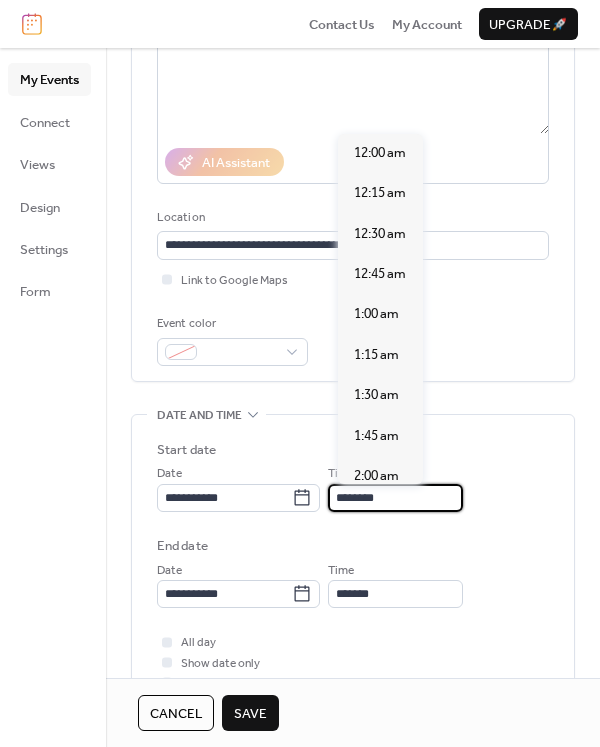 click on "********" at bounding box center [395, 498] 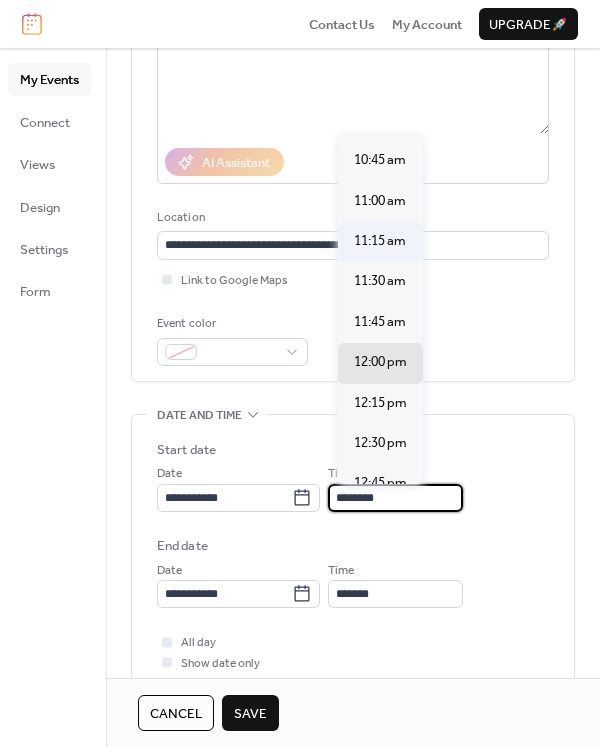 scroll, scrollTop: 1728, scrollLeft: 0, axis: vertical 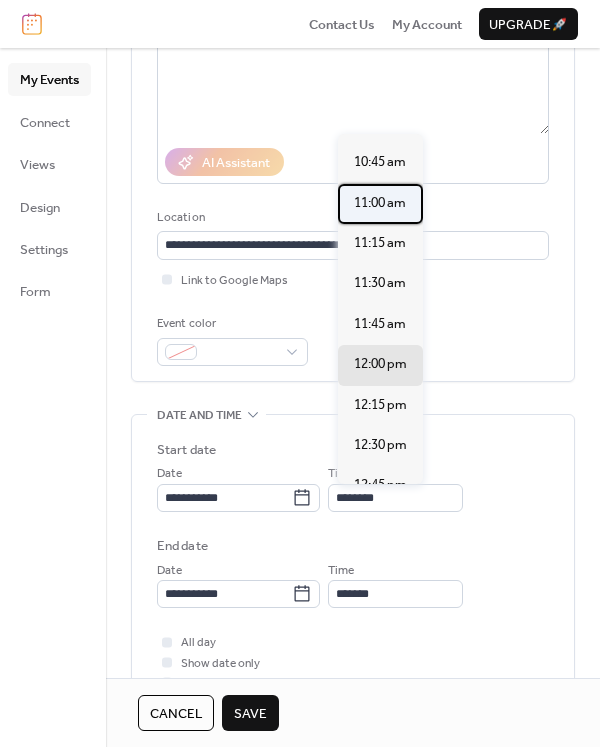 click on "11:00 am" at bounding box center [380, 203] 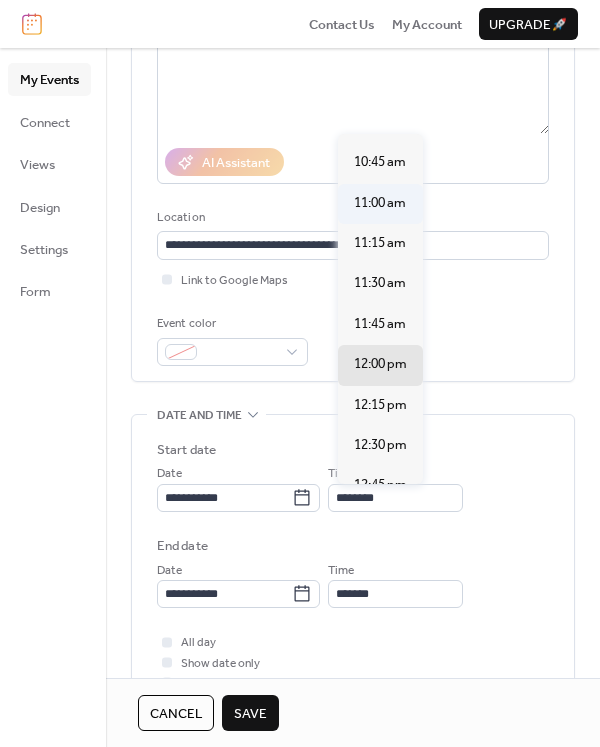 type on "********" 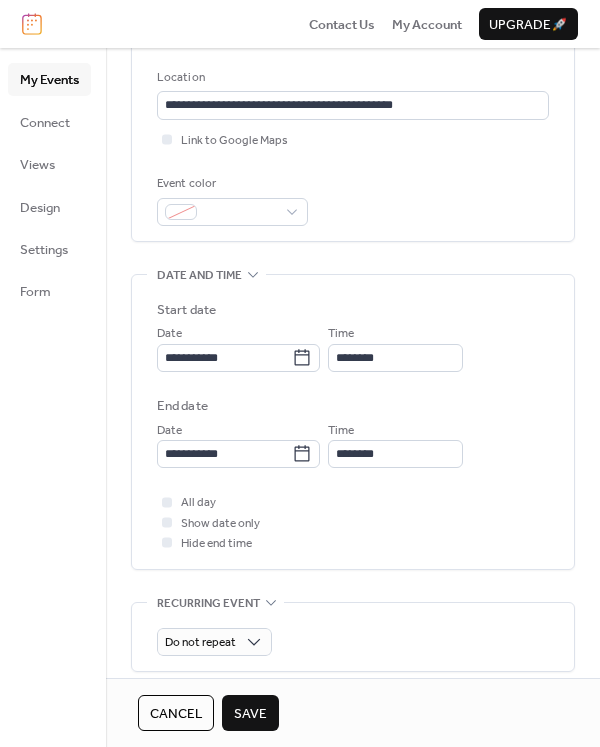 scroll, scrollTop: 409, scrollLeft: 0, axis: vertical 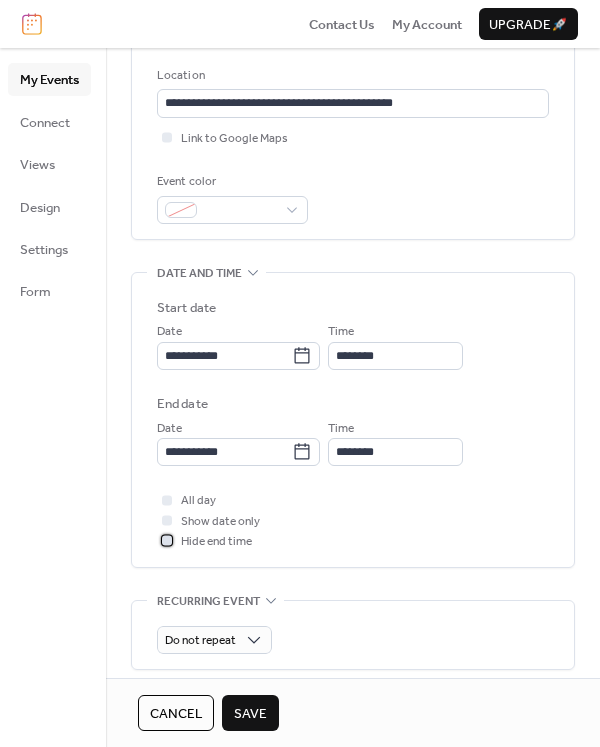 click on "Hide end time" at bounding box center (216, 542) 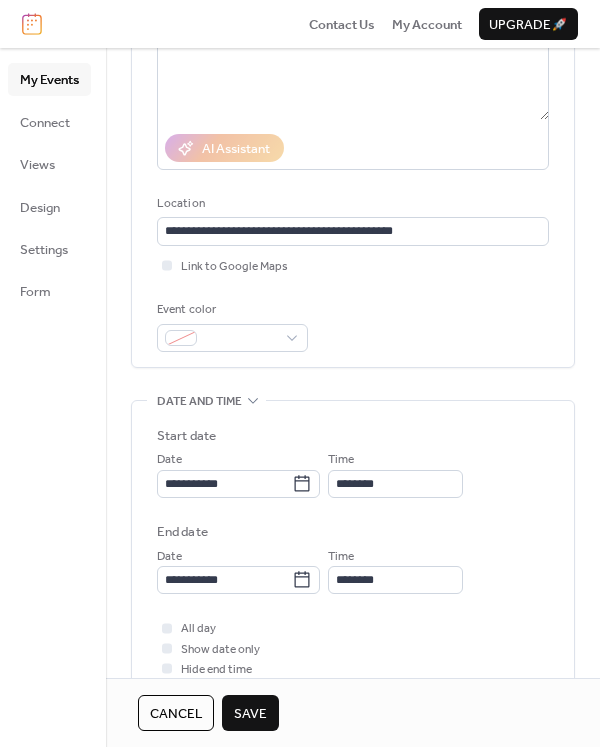 scroll, scrollTop: 277, scrollLeft: 0, axis: vertical 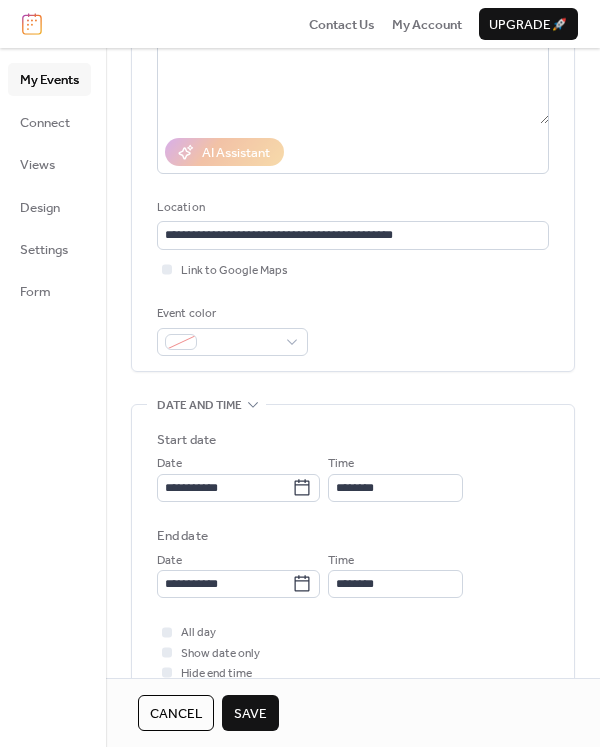 click on "Event color" at bounding box center (230, 314) 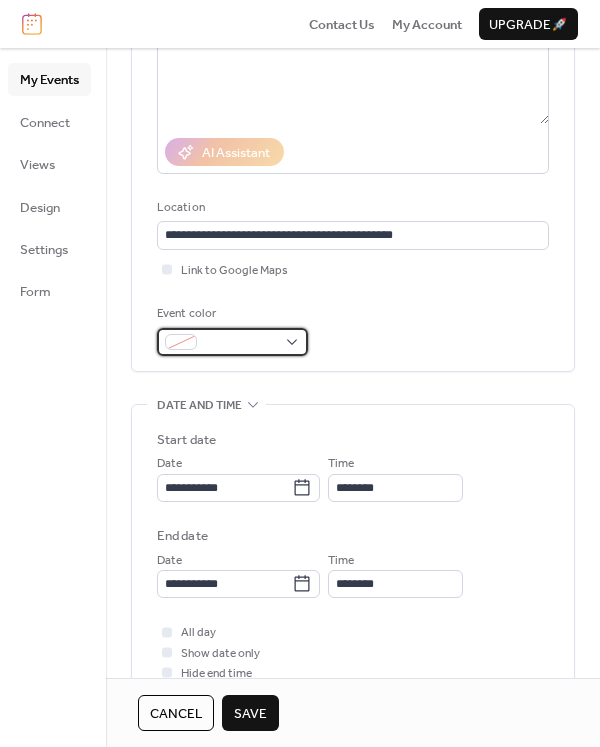 click at bounding box center (240, 343) 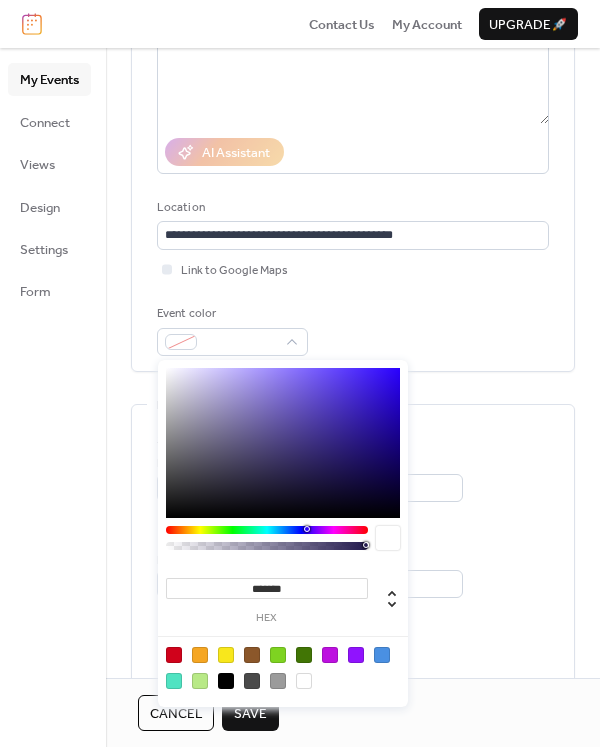 click at bounding box center [267, 530] 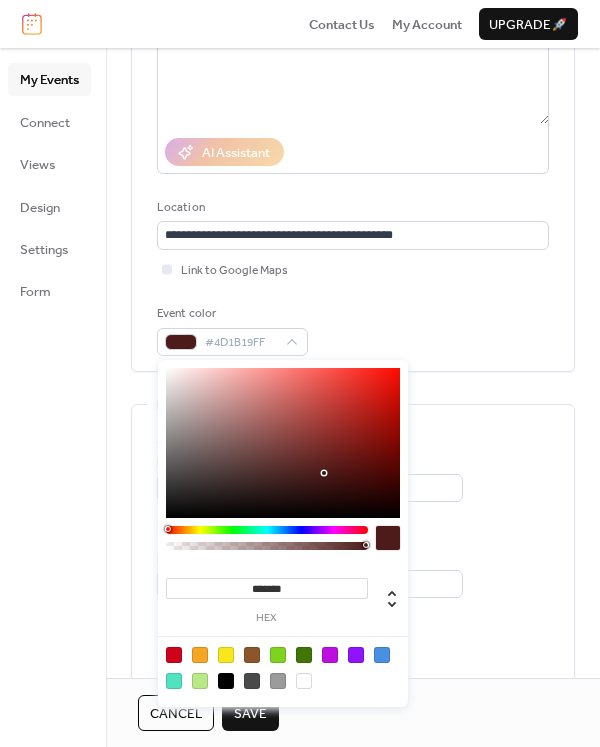 type on "*******" 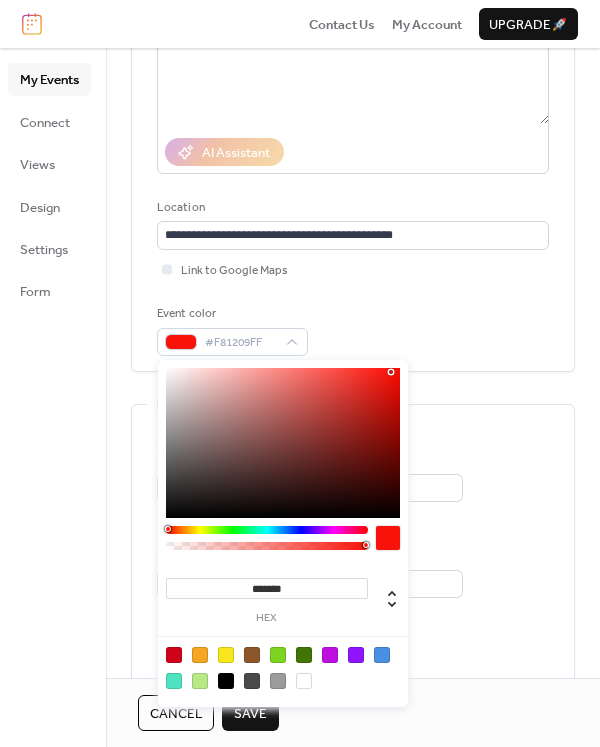 click on "Save" at bounding box center (250, 714) 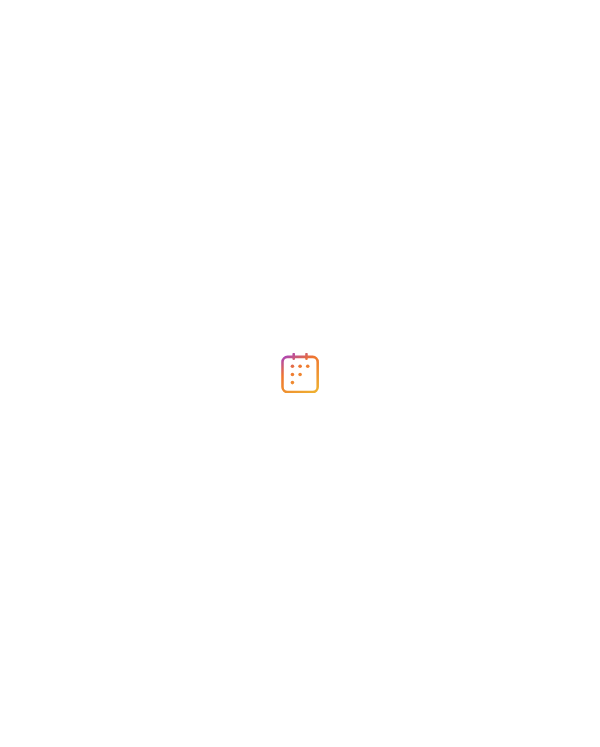scroll, scrollTop: 0, scrollLeft: 0, axis: both 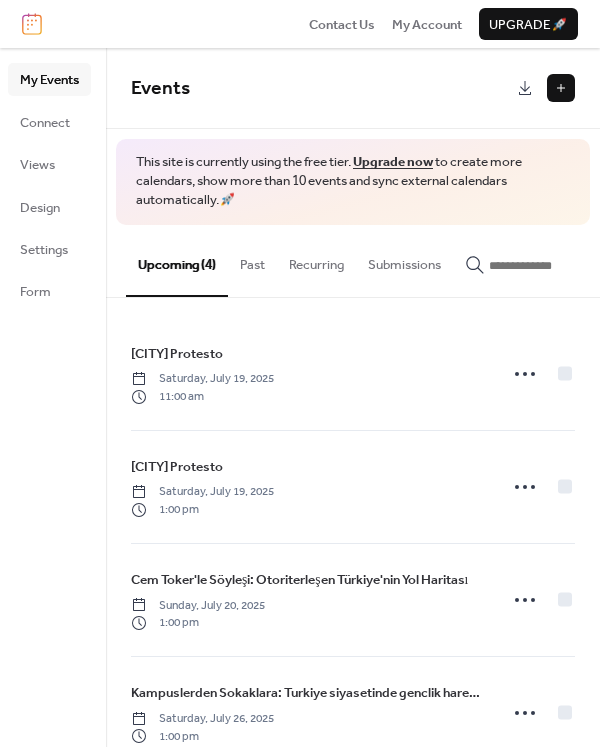 click at bounding box center (561, 88) 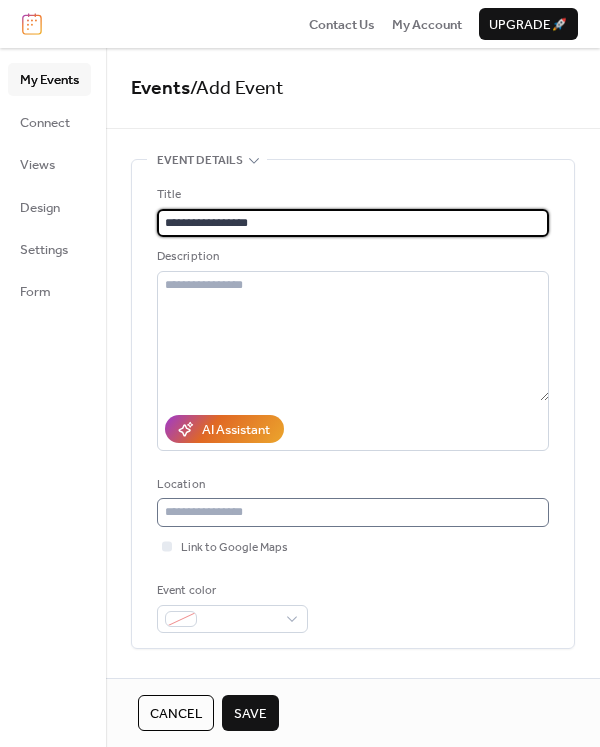 type on "**********" 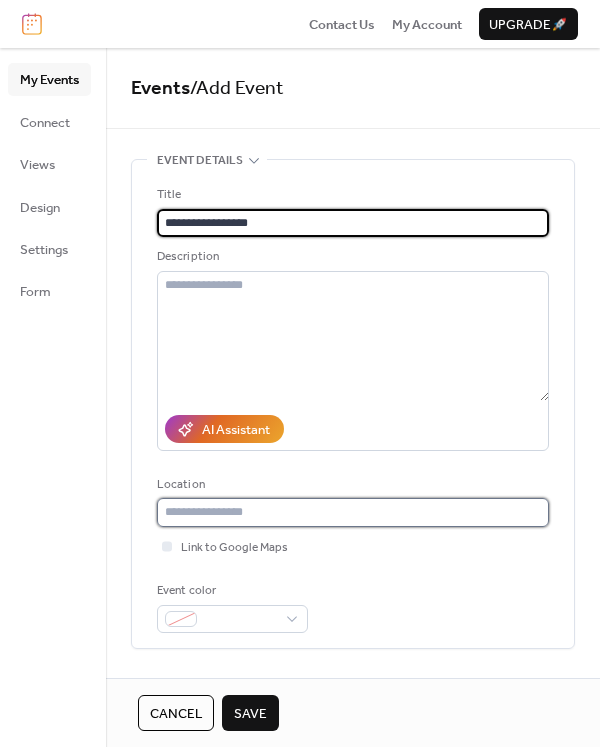 click at bounding box center [353, 512] 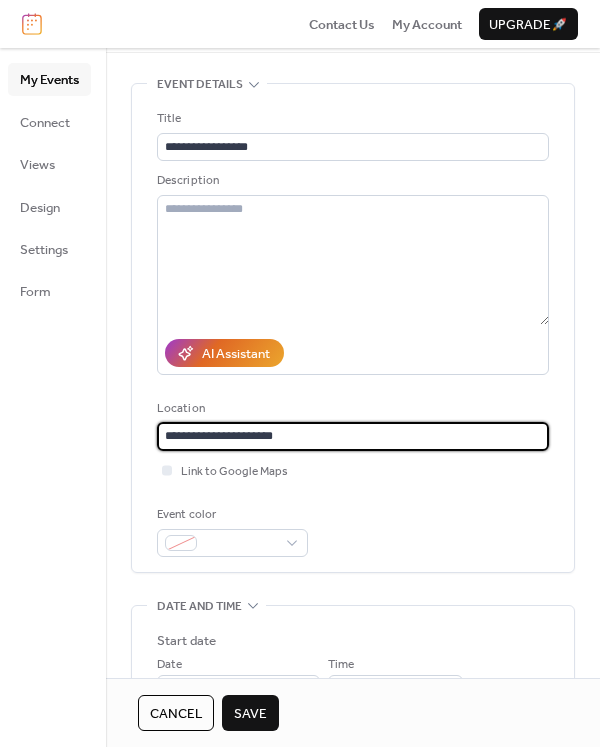 scroll, scrollTop: 87, scrollLeft: 0, axis: vertical 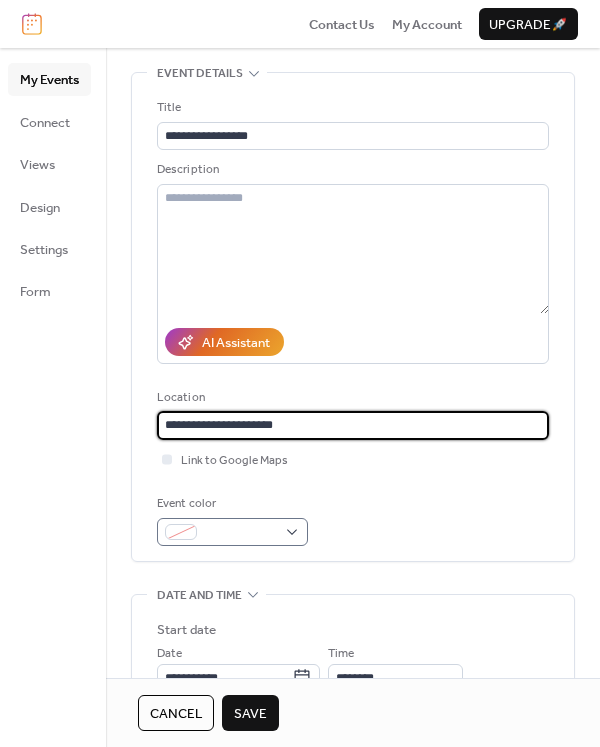 type on "**********" 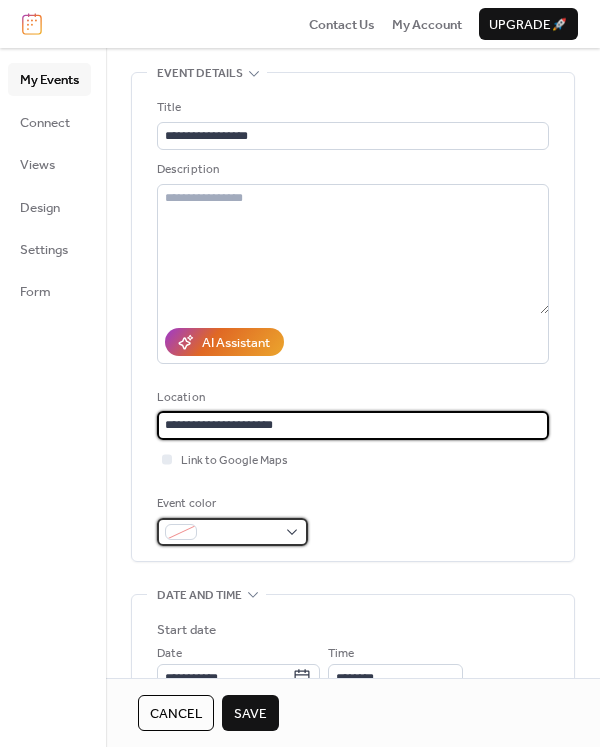 click at bounding box center (232, 532) 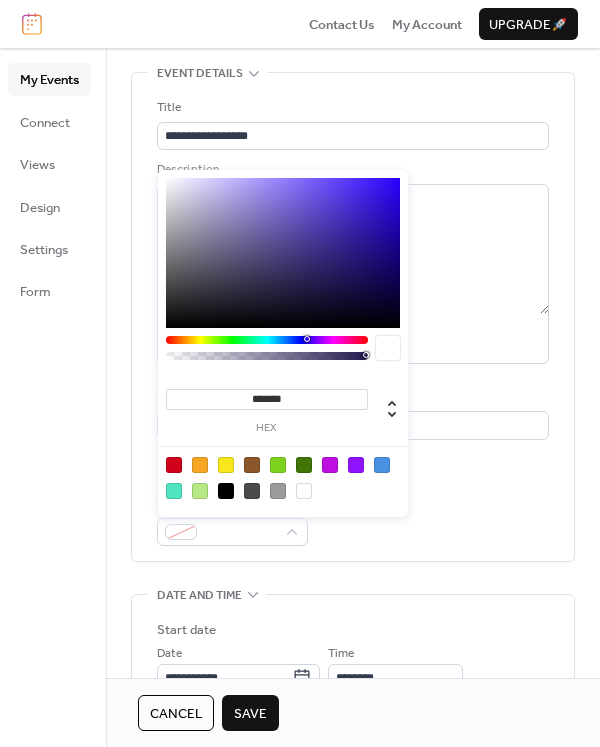 click at bounding box center (267, 340) 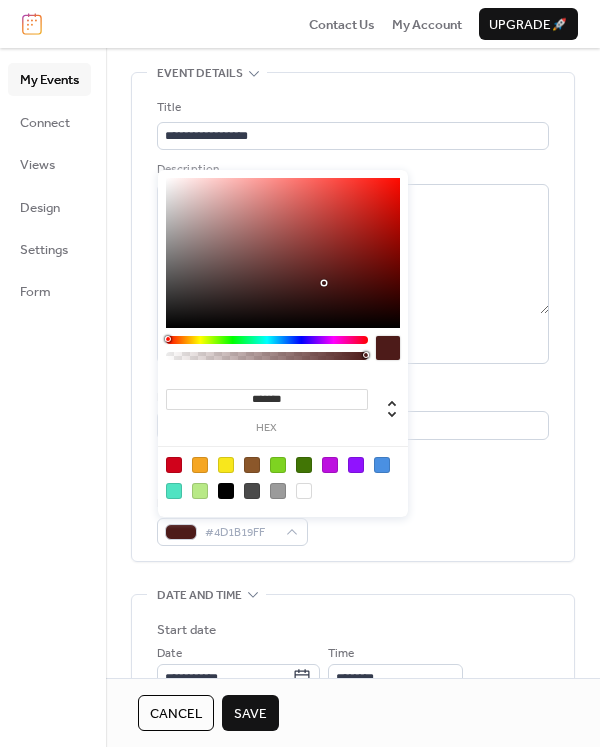 click on "******* hex" at bounding box center (283, 343) 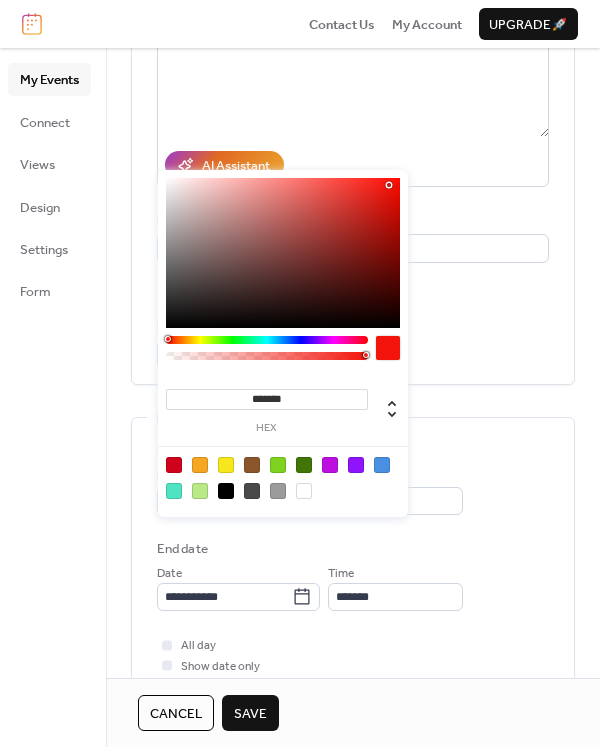 scroll, scrollTop: 266, scrollLeft: 0, axis: vertical 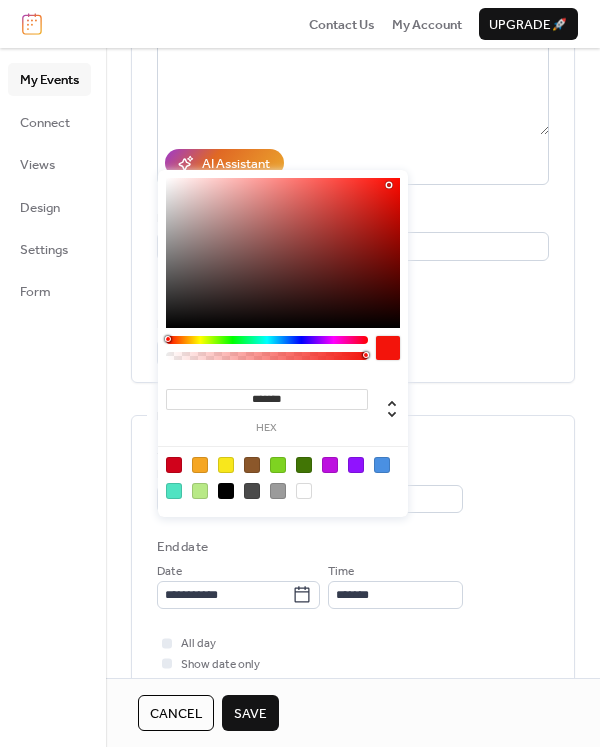 click on "**********" at bounding box center (353, 525) 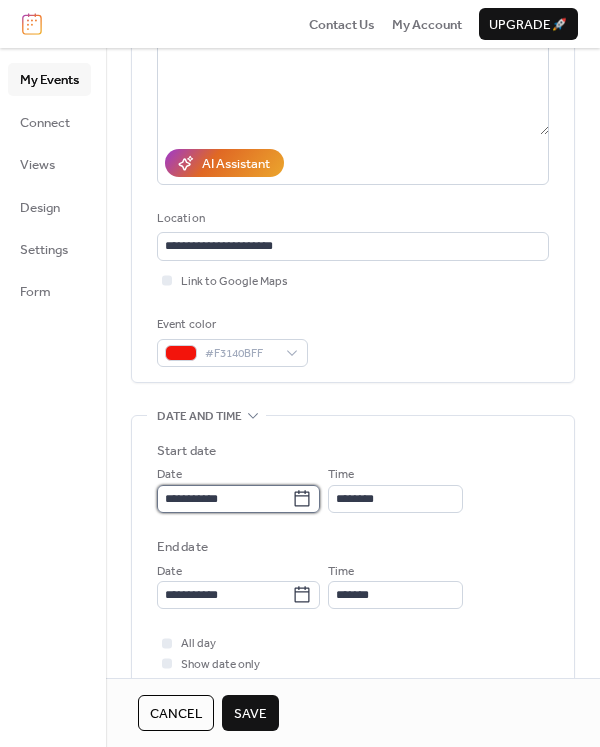 click on "**********" at bounding box center (224, 499) 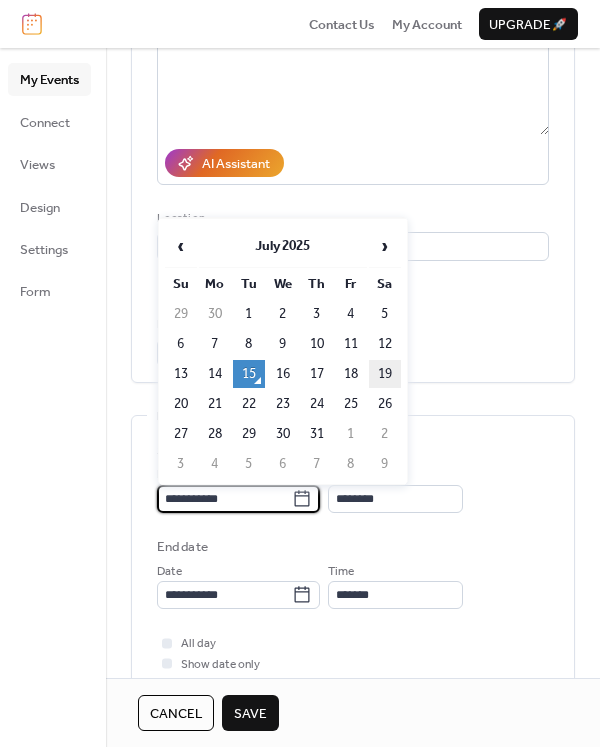 click on "19" at bounding box center [385, 374] 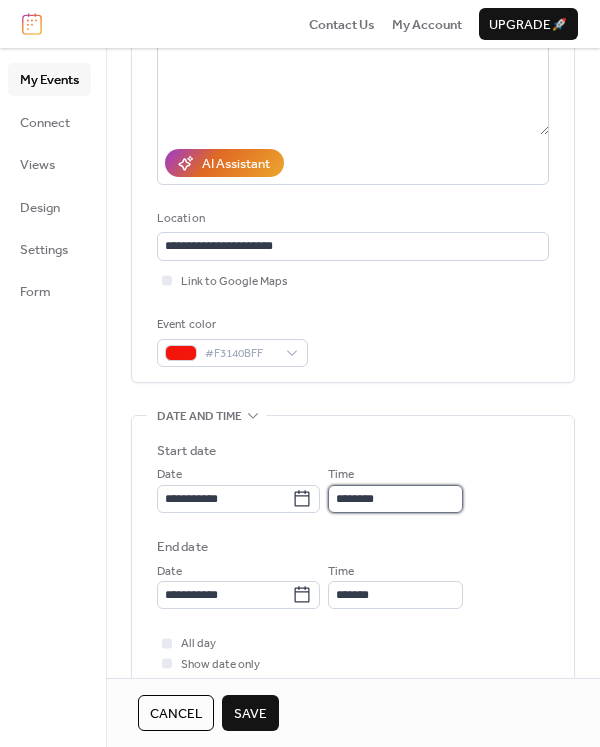 click on "********" at bounding box center (395, 499) 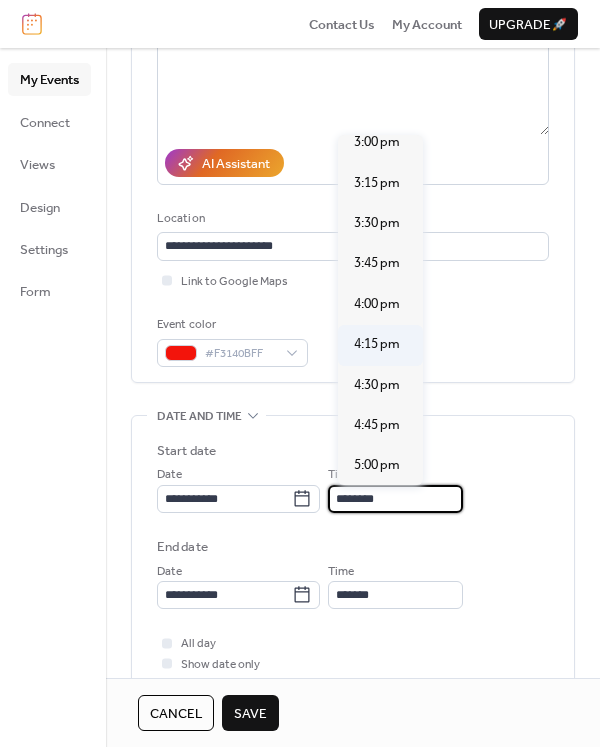 scroll, scrollTop: 2439, scrollLeft: 0, axis: vertical 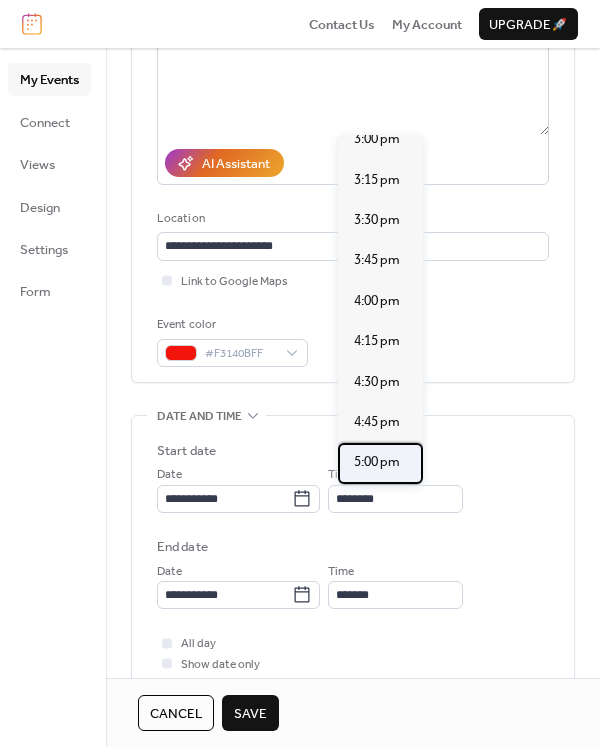click on "5:00 pm" at bounding box center [377, 462] 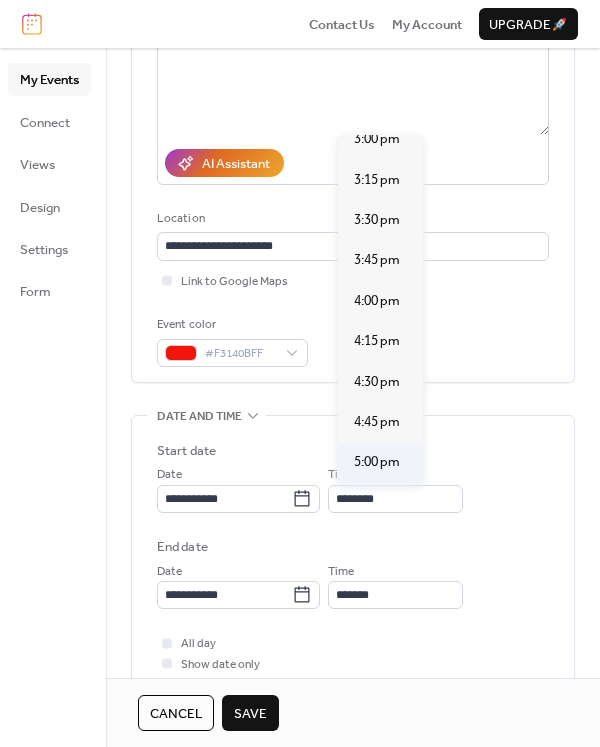 type on "*******" 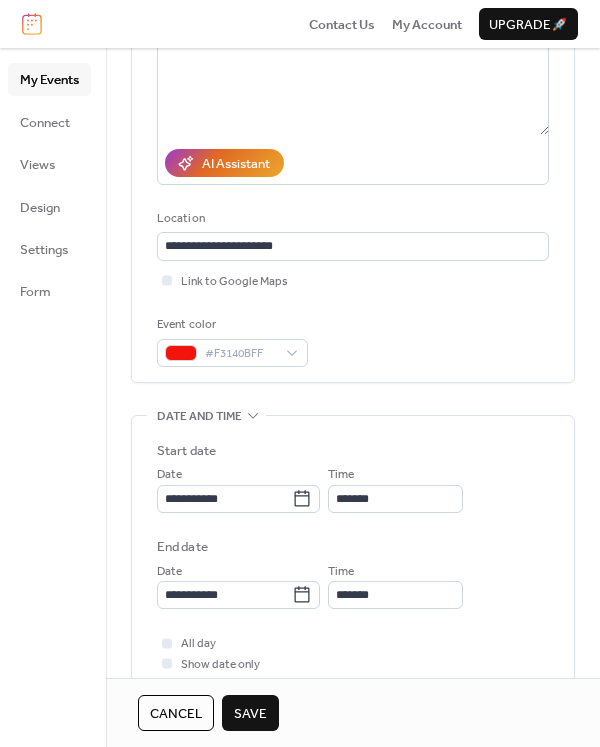 click on "**********" at bounding box center (353, 563) 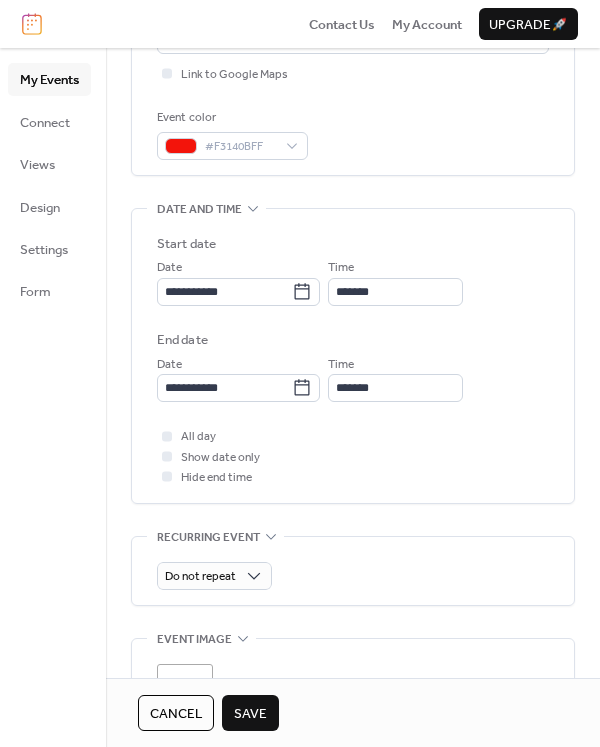 scroll, scrollTop: 474, scrollLeft: 0, axis: vertical 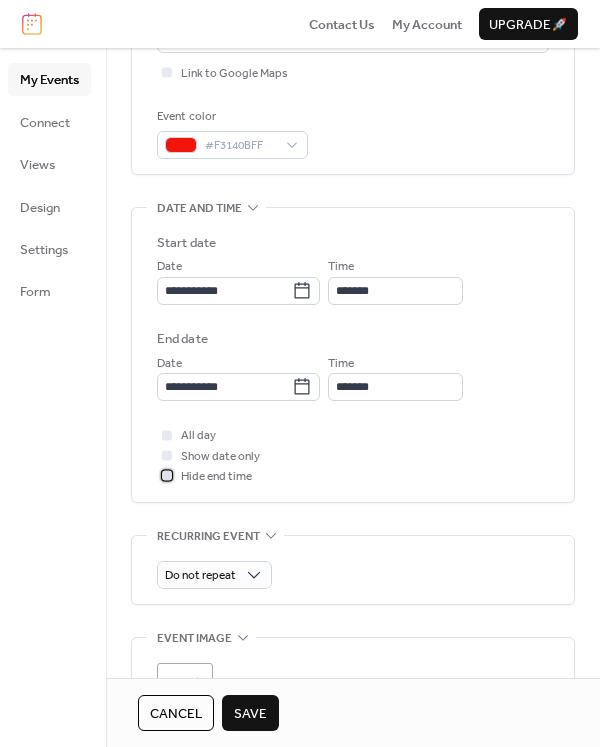 click on "Hide end time" at bounding box center (216, 477) 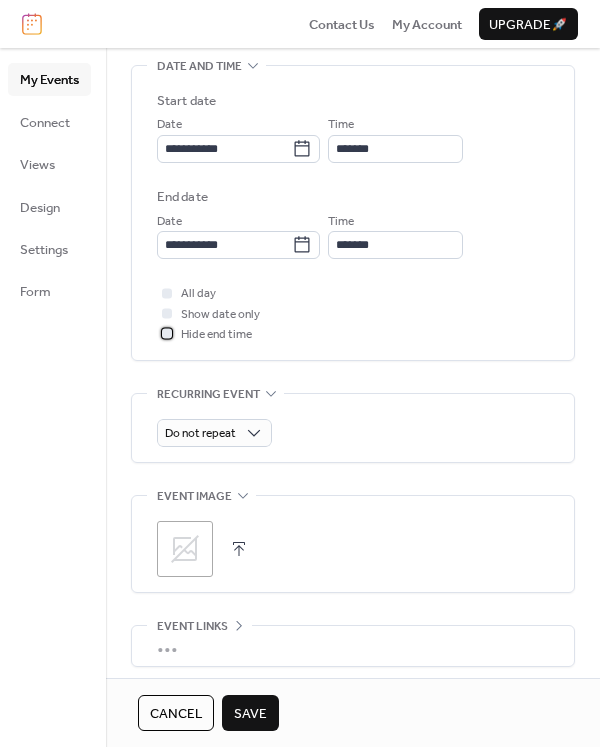 scroll, scrollTop: 773, scrollLeft: 0, axis: vertical 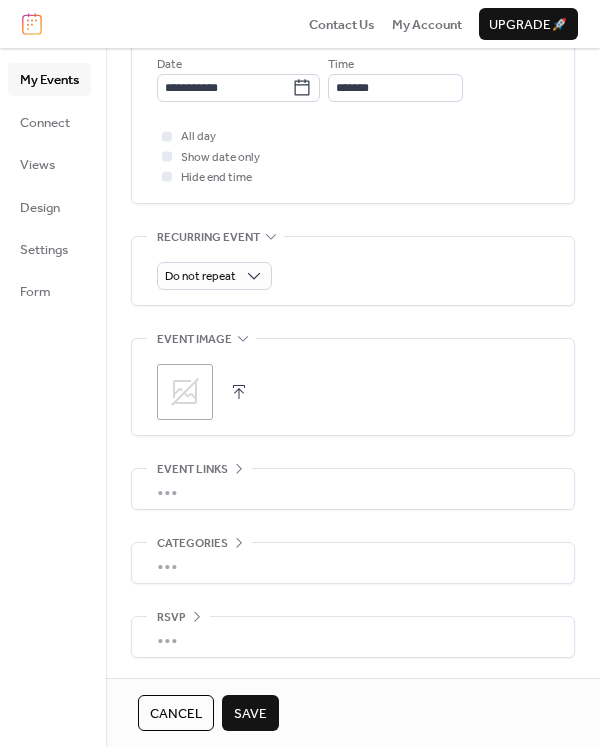 click on "Save" at bounding box center [250, 714] 